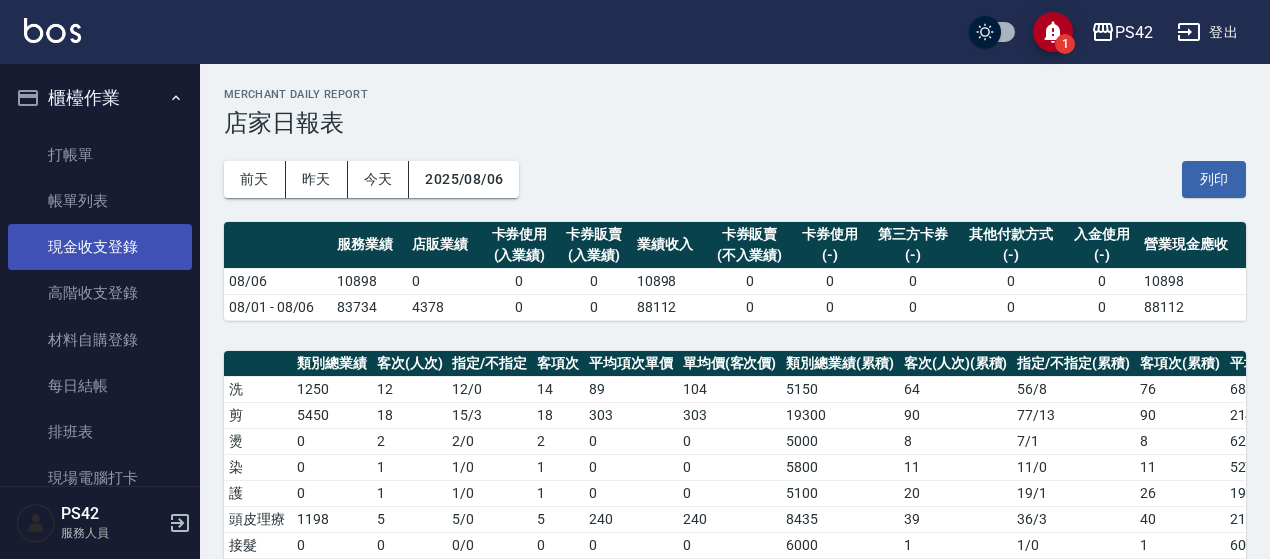scroll, scrollTop: 0, scrollLeft: 0, axis: both 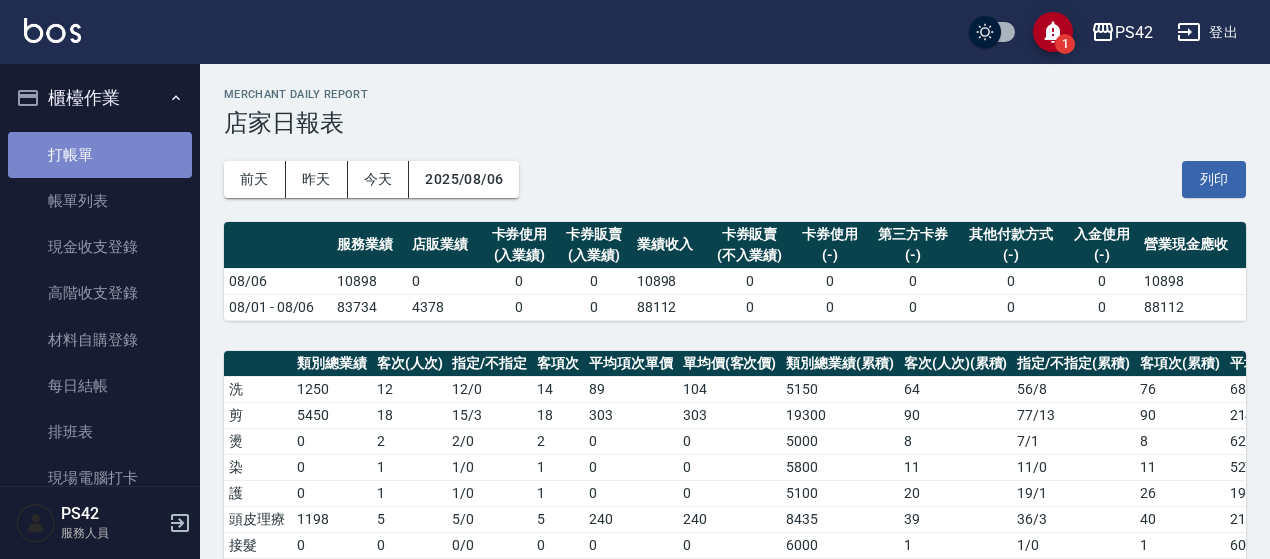 click on "打帳單" at bounding box center (100, 155) 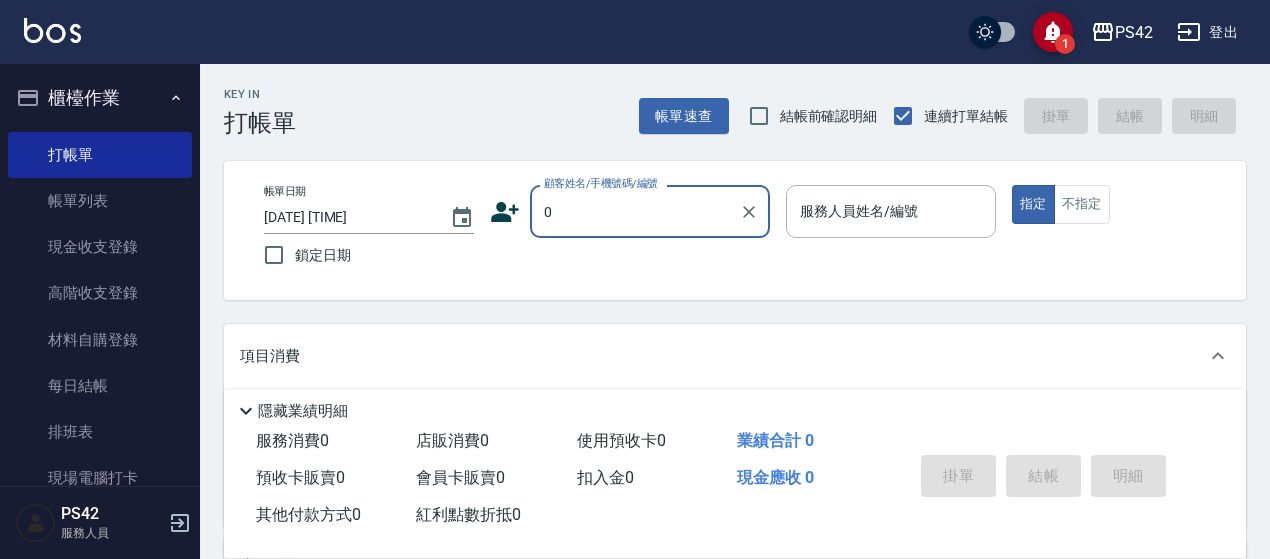 type on "無名字/0/null" 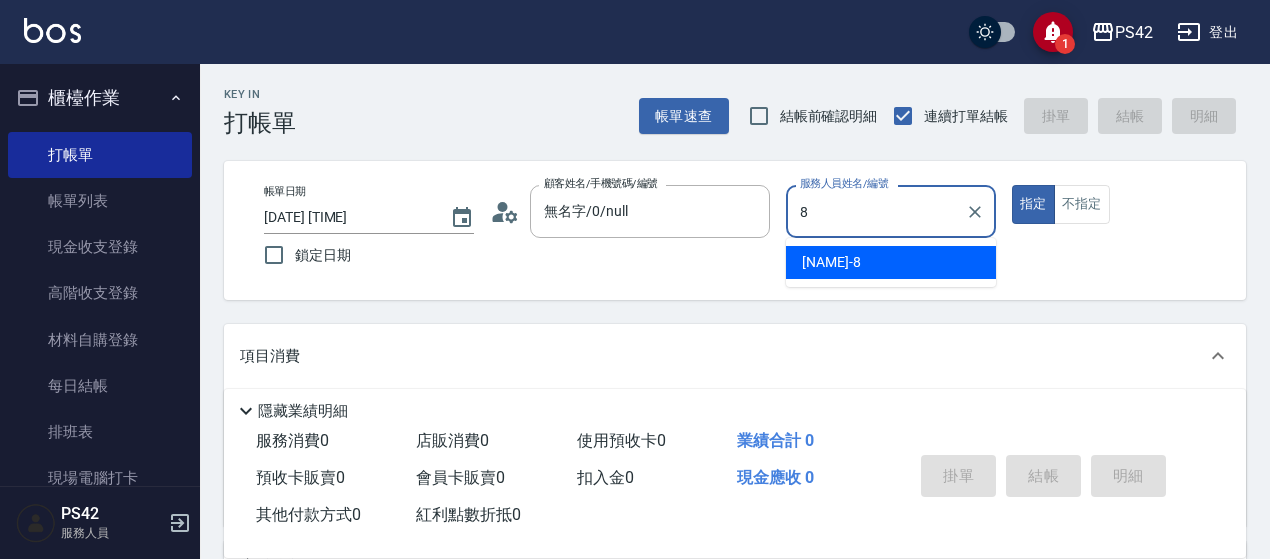 type on "[NAME]-[NUMBER]" 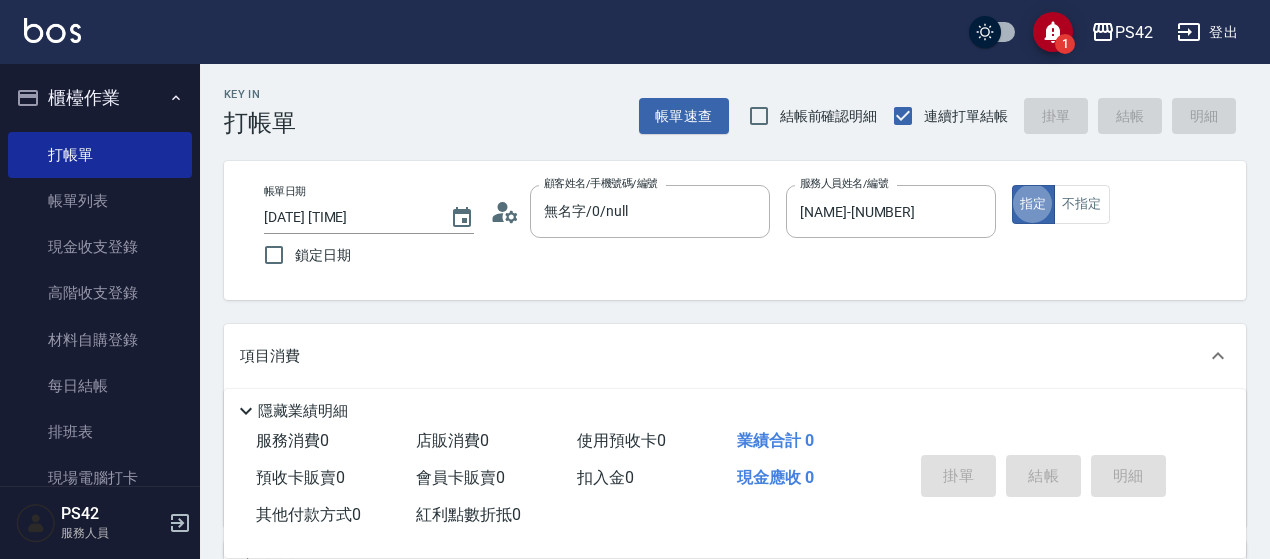 type on "true" 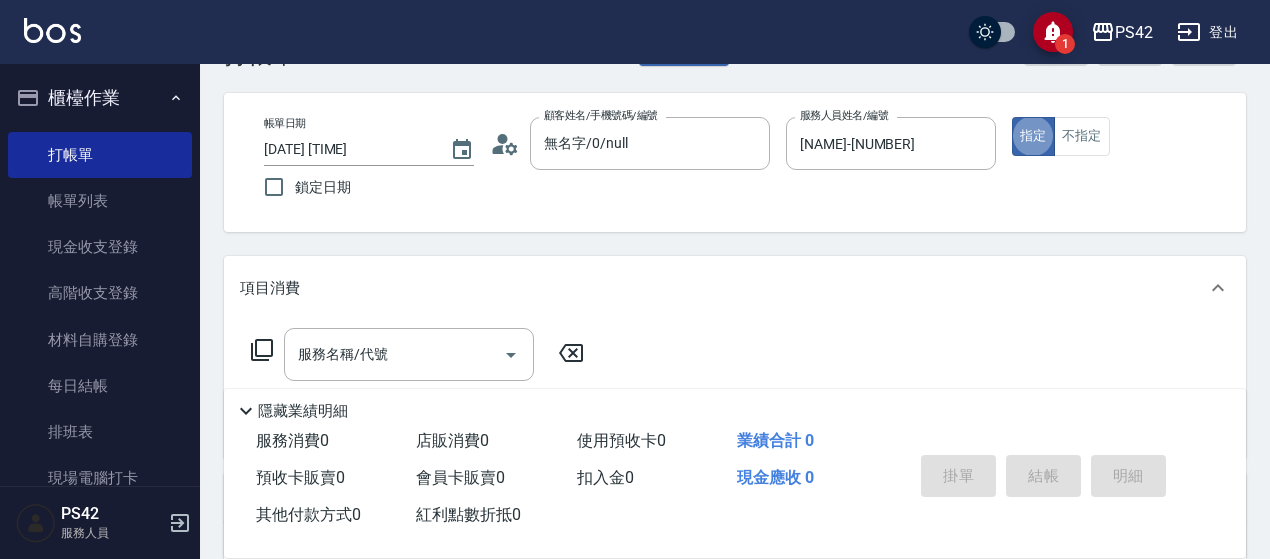 scroll, scrollTop: 100, scrollLeft: 0, axis: vertical 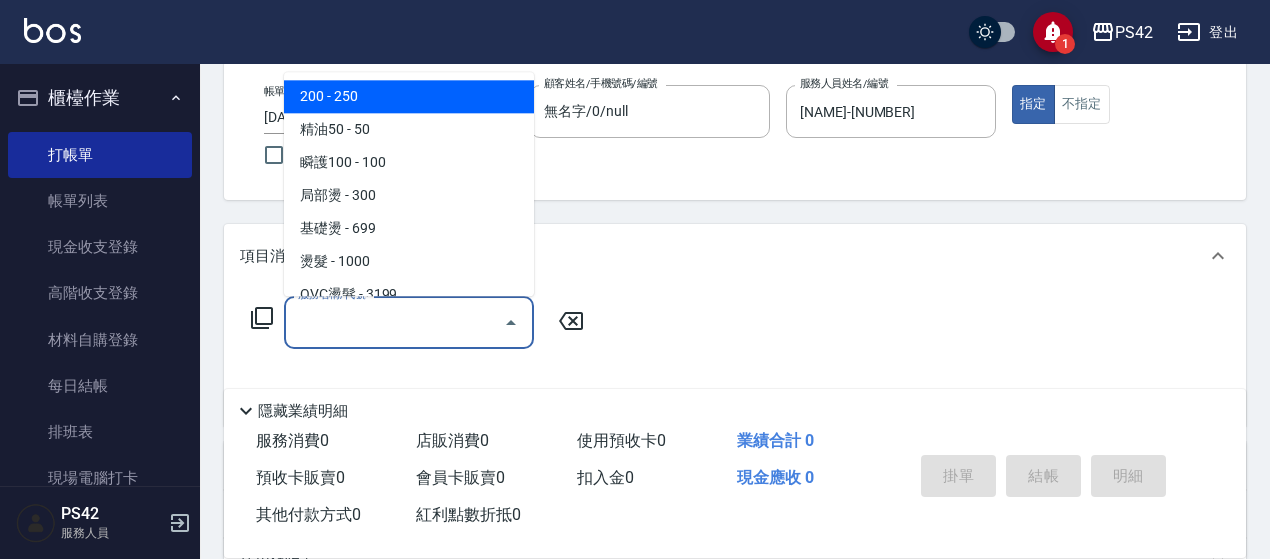 click on "服務名稱/代號" at bounding box center [394, 322] 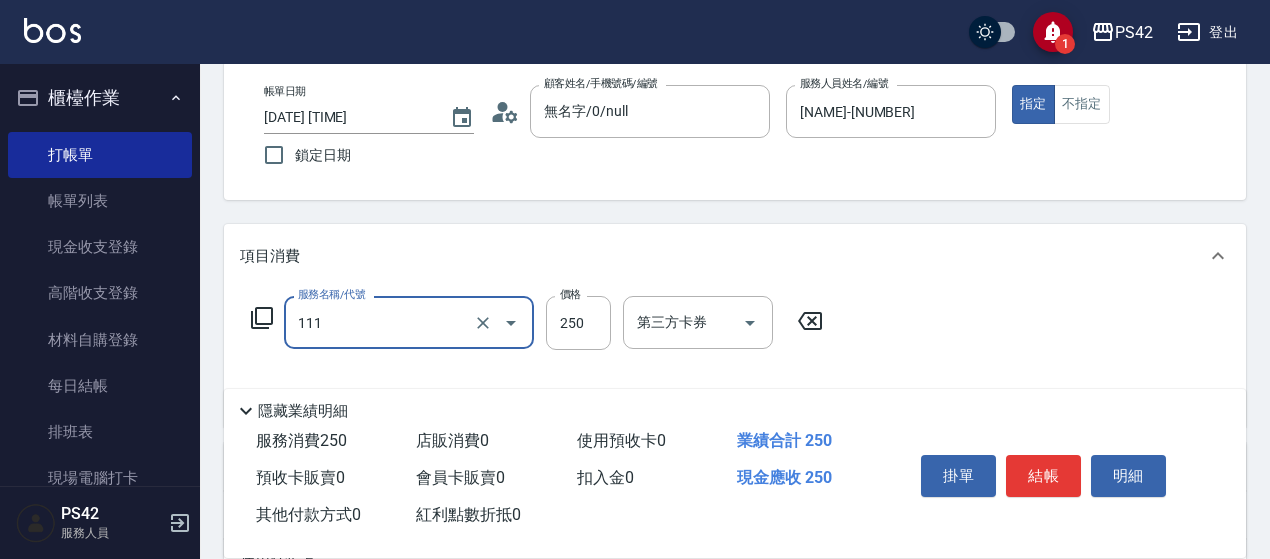 type on "200(111)" 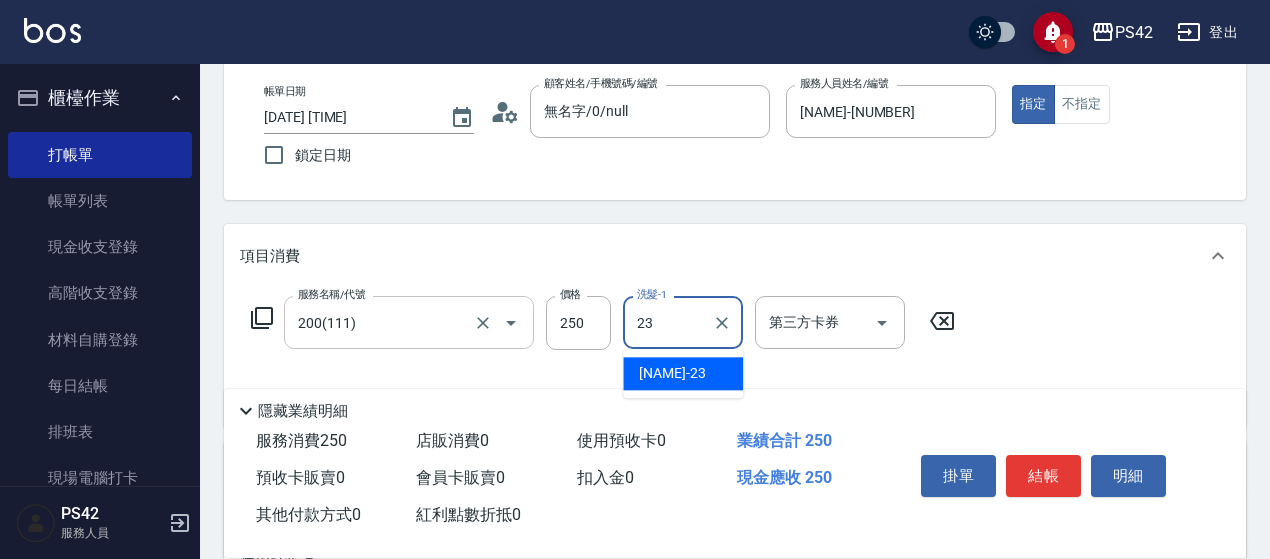 type on "[NAME]-[NUMBER]" 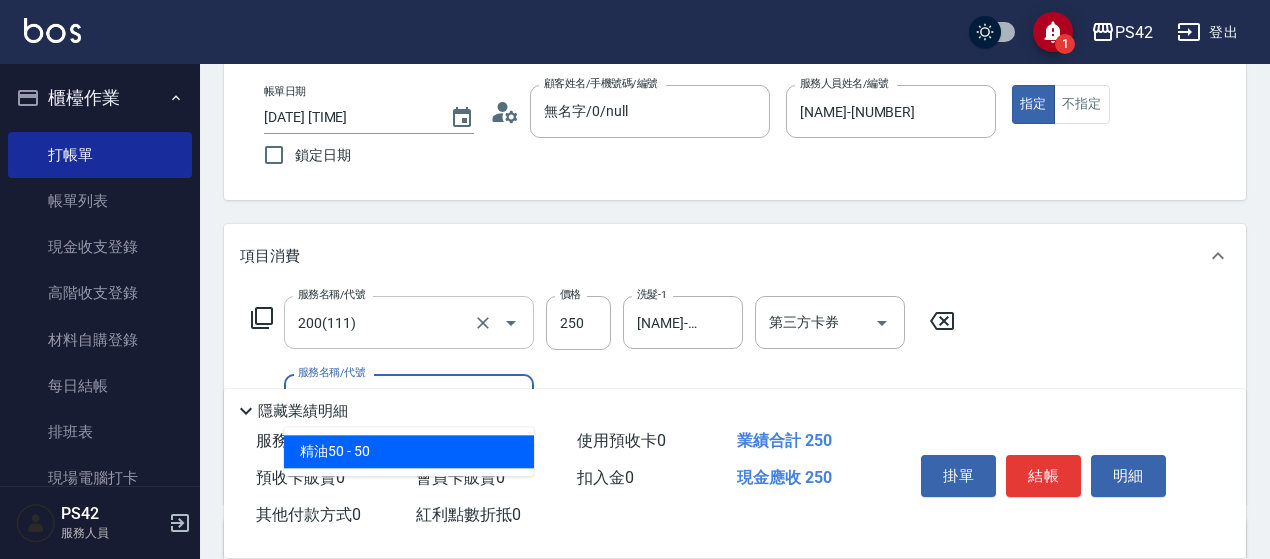 type on "精油50(112)" 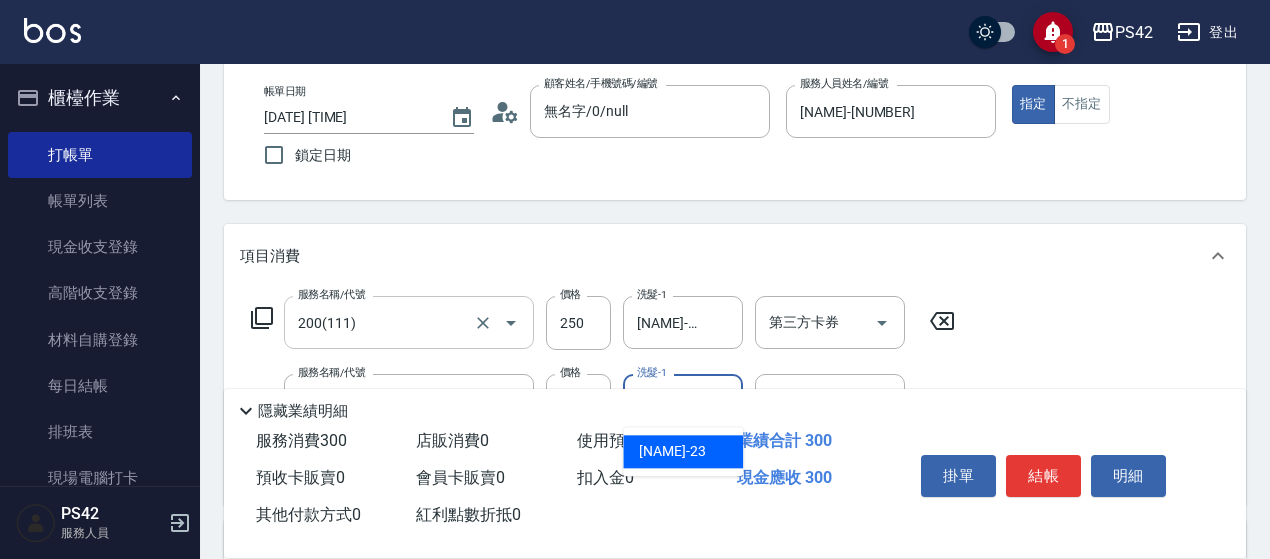 type on "[NAME]-[NUMBER]" 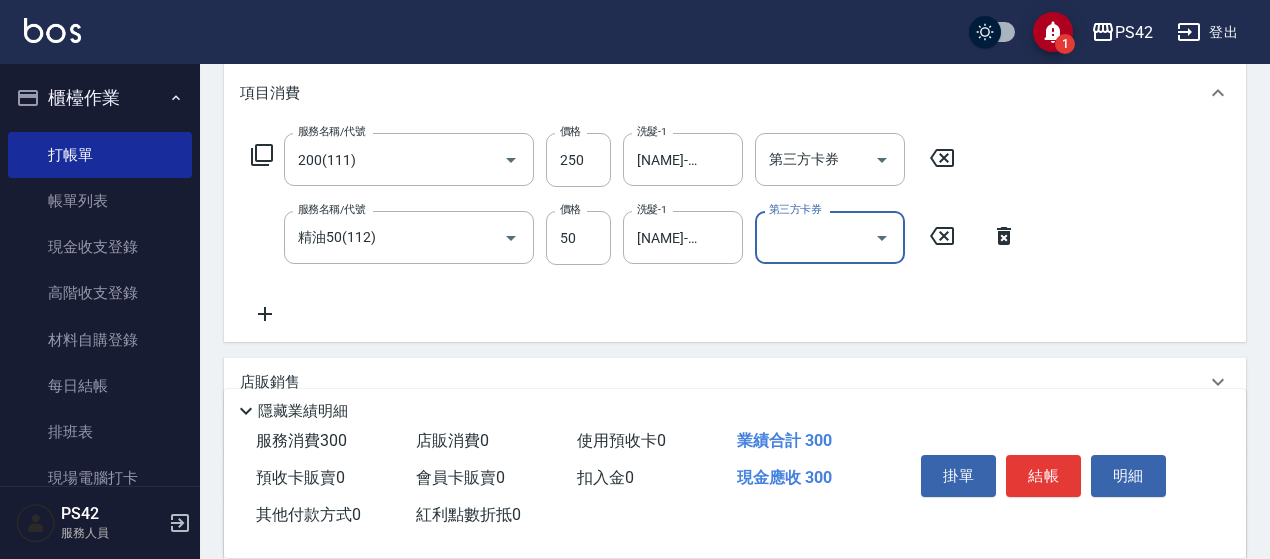 scroll, scrollTop: 300, scrollLeft: 0, axis: vertical 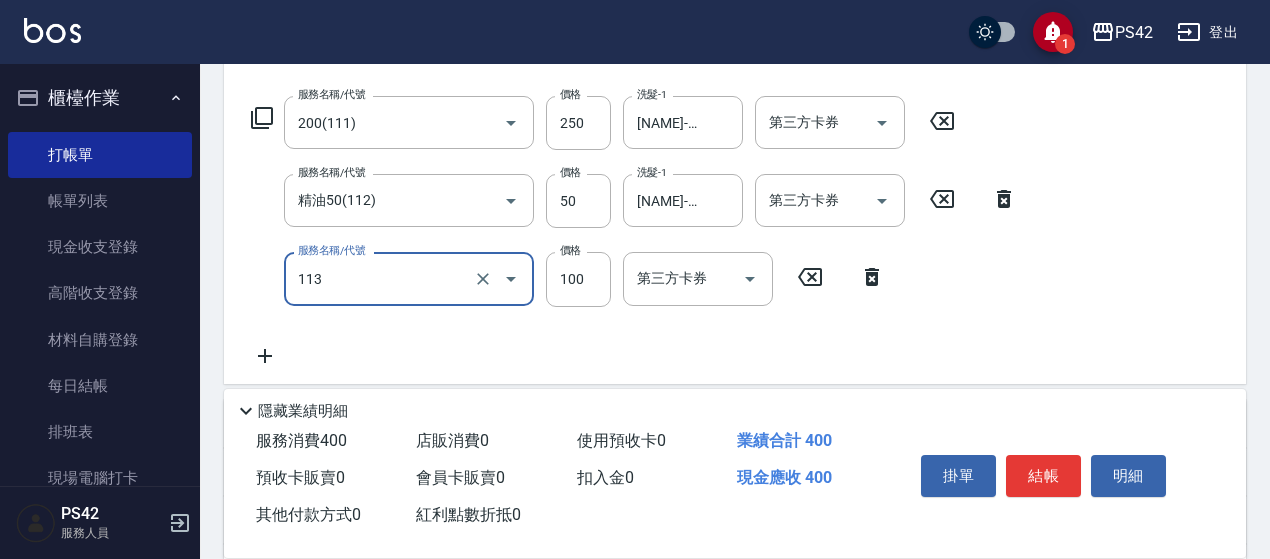 type on "瞬護100(113)" 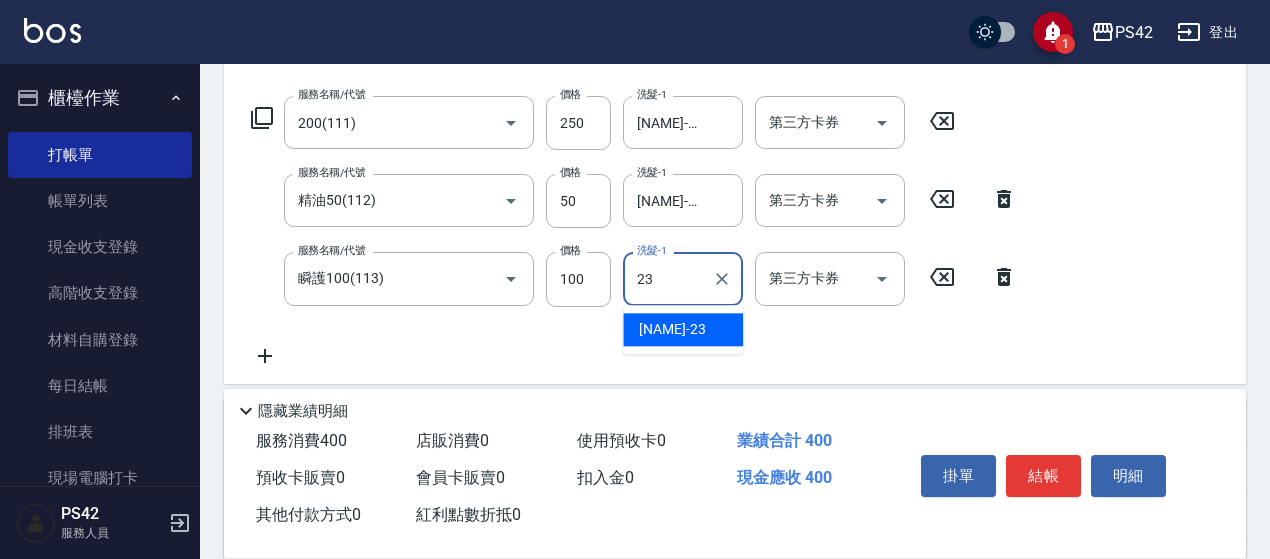 type on "[NAME]-[NUMBER]" 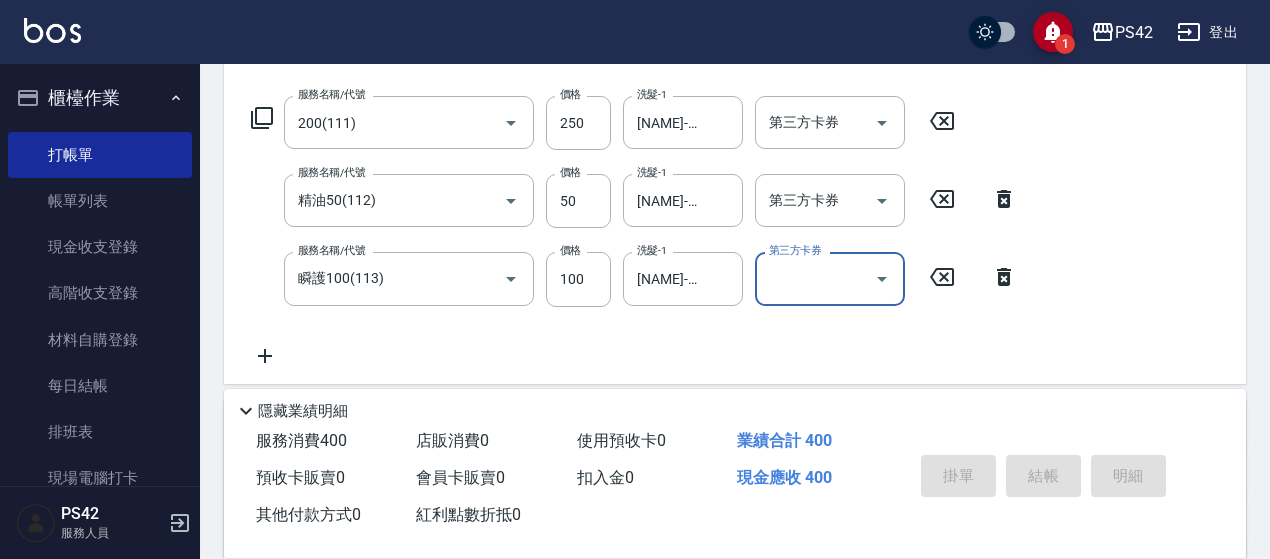 type on "[DATE] [TIME]" 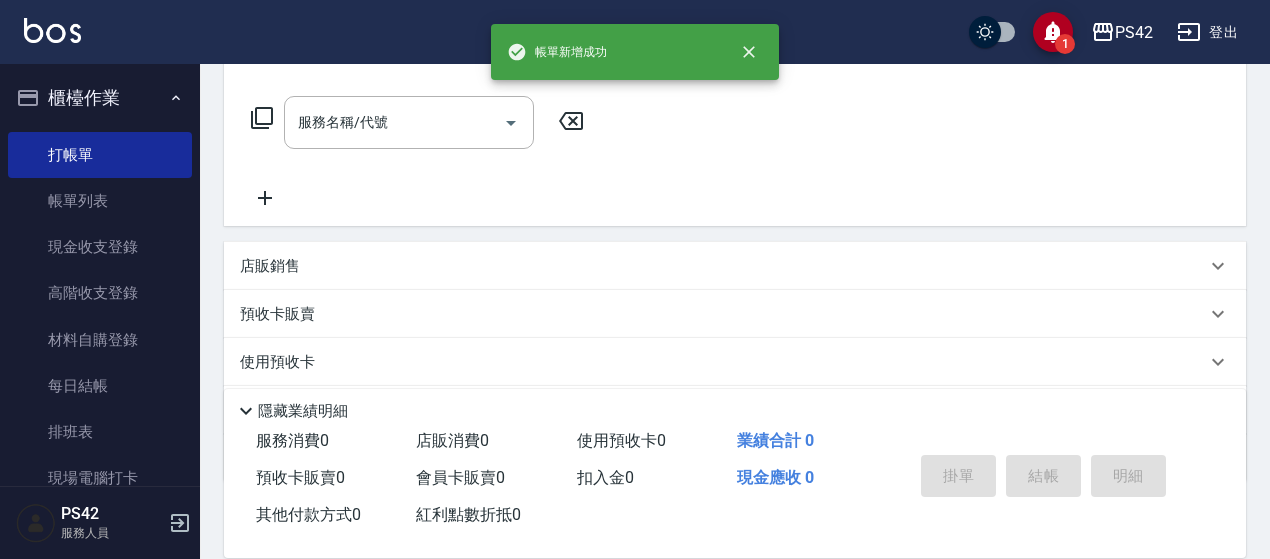 scroll, scrollTop: 0, scrollLeft: 0, axis: both 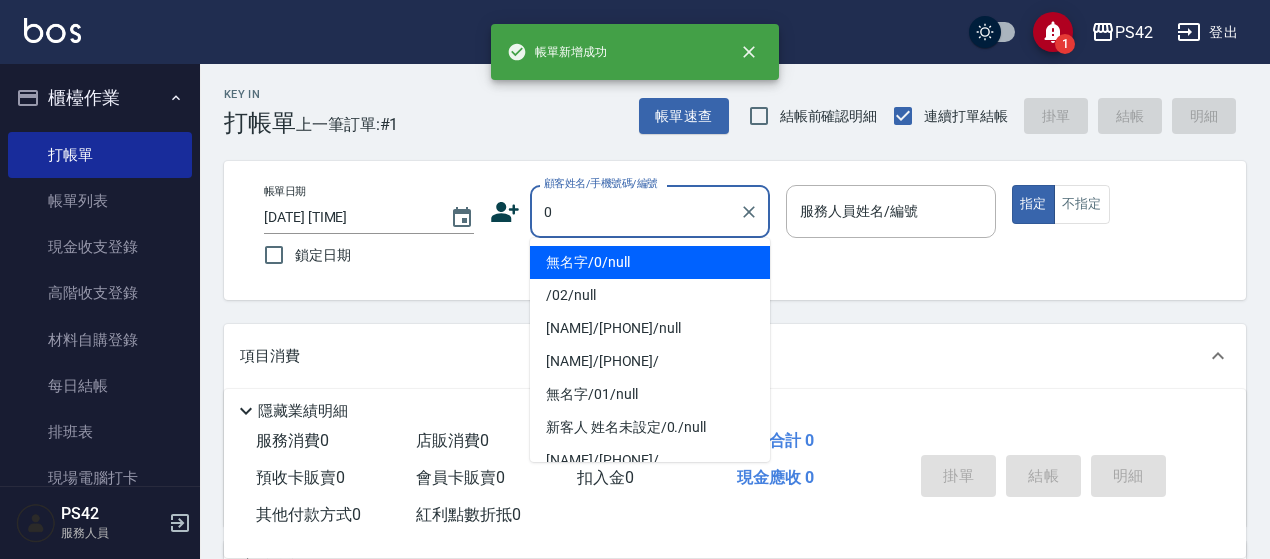 type on "無名字/0/null" 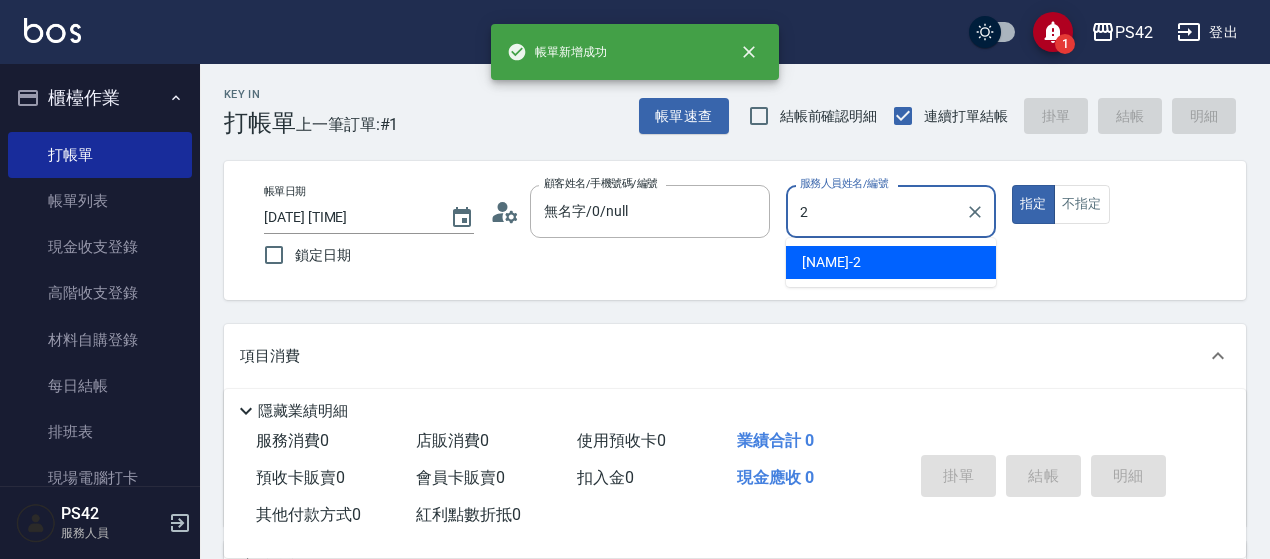 type on "[NAME]-[NUMBER]" 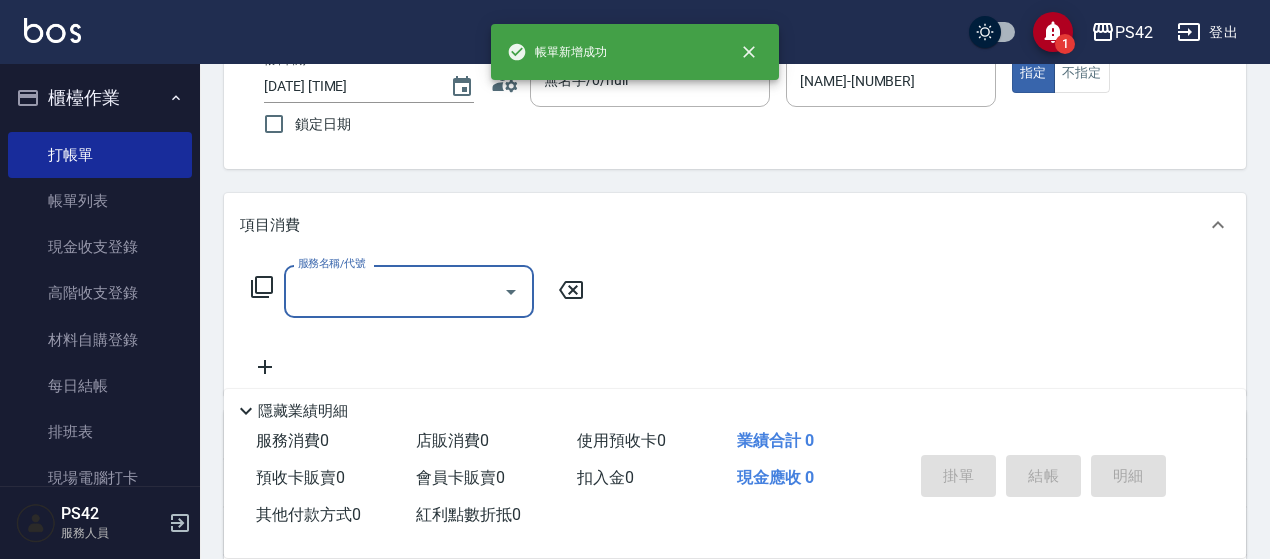 scroll, scrollTop: 200, scrollLeft: 0, axis: vertical 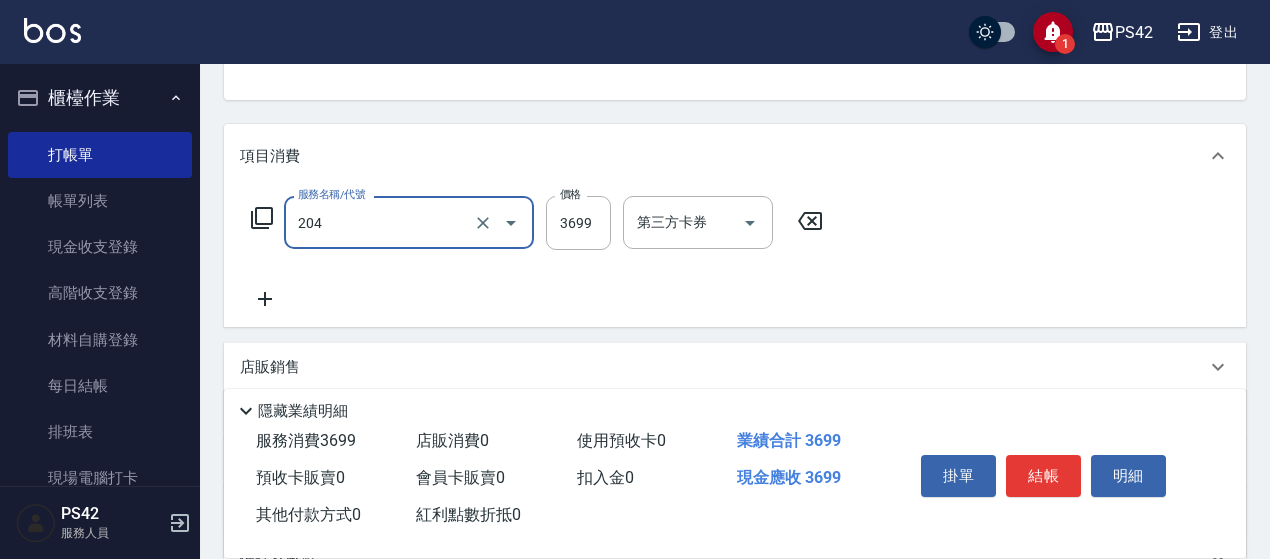 type on "OVC燙髮(204)" 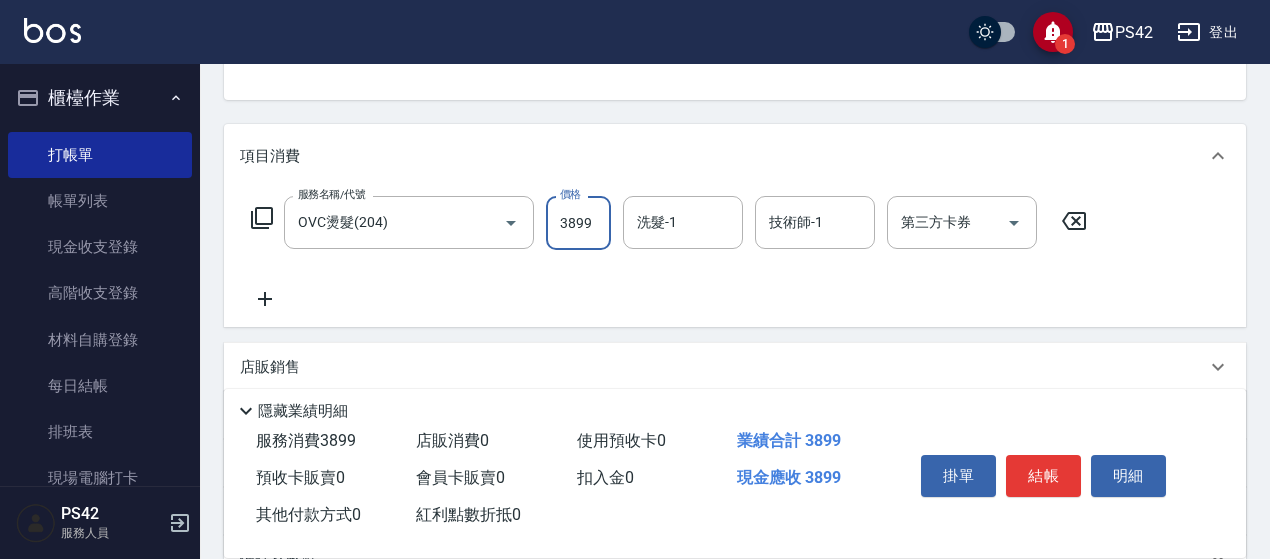 type on "3899" 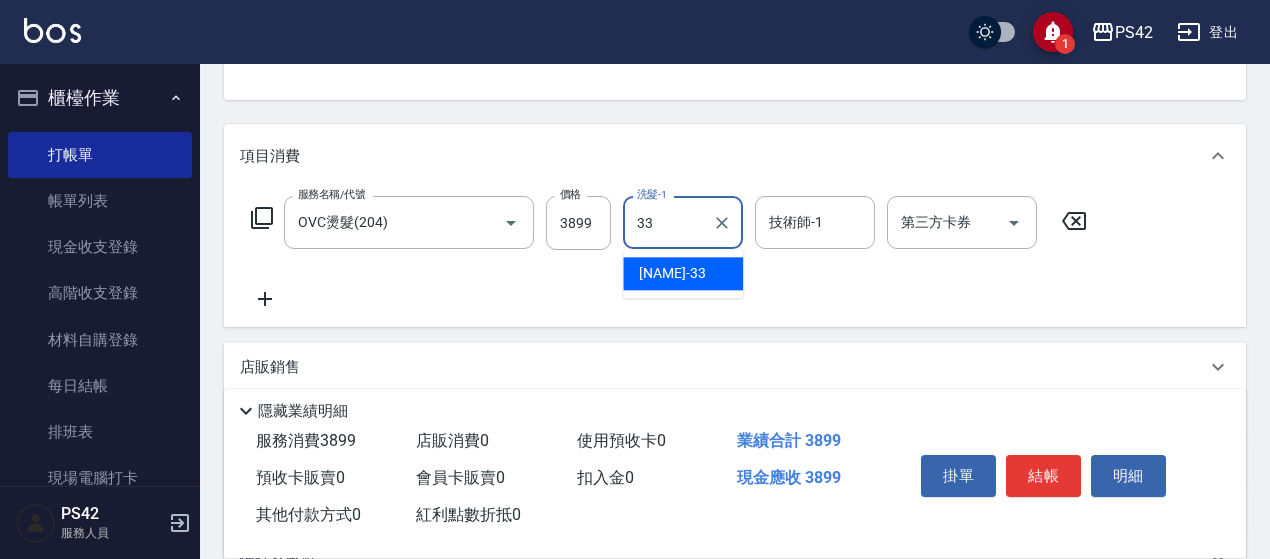 type on "[NAME]-[NUMBER]" 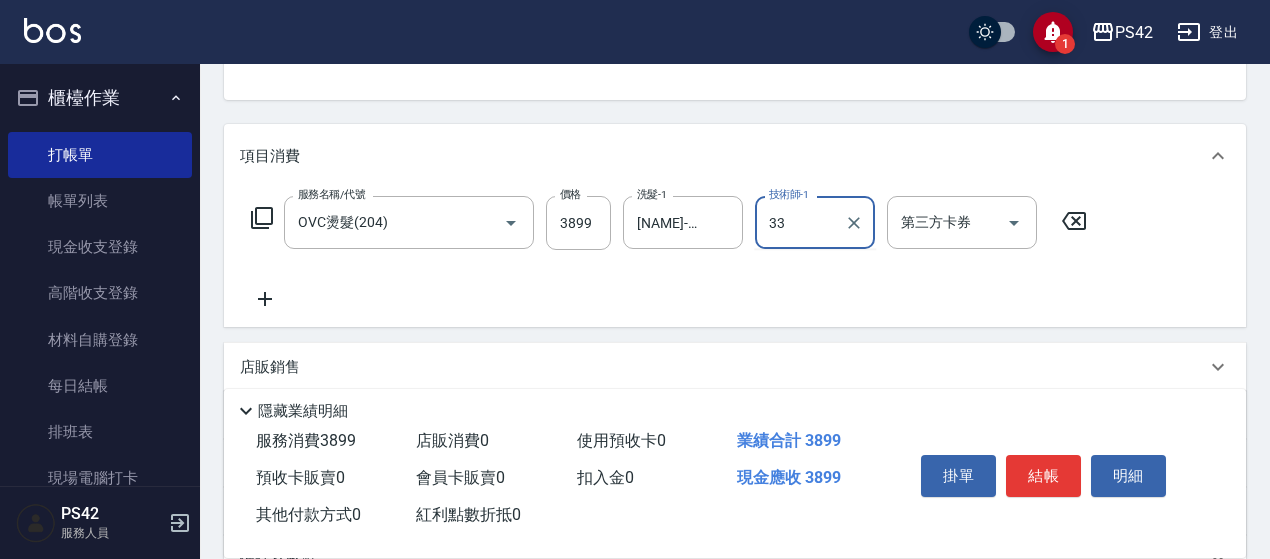 type on "[NAME]-[NUMBER]" 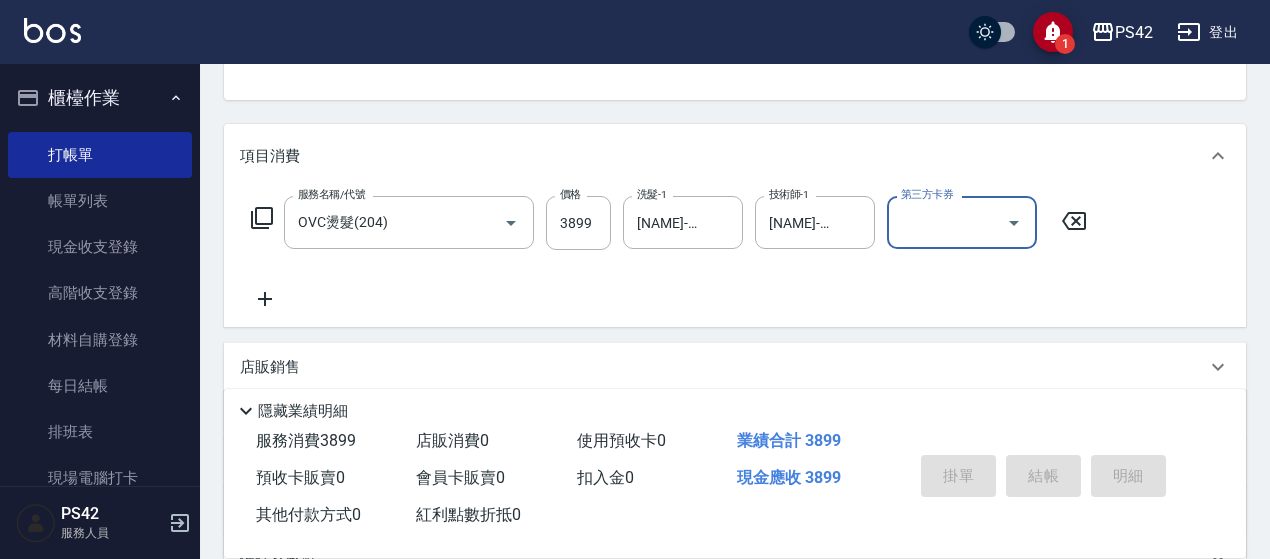 type 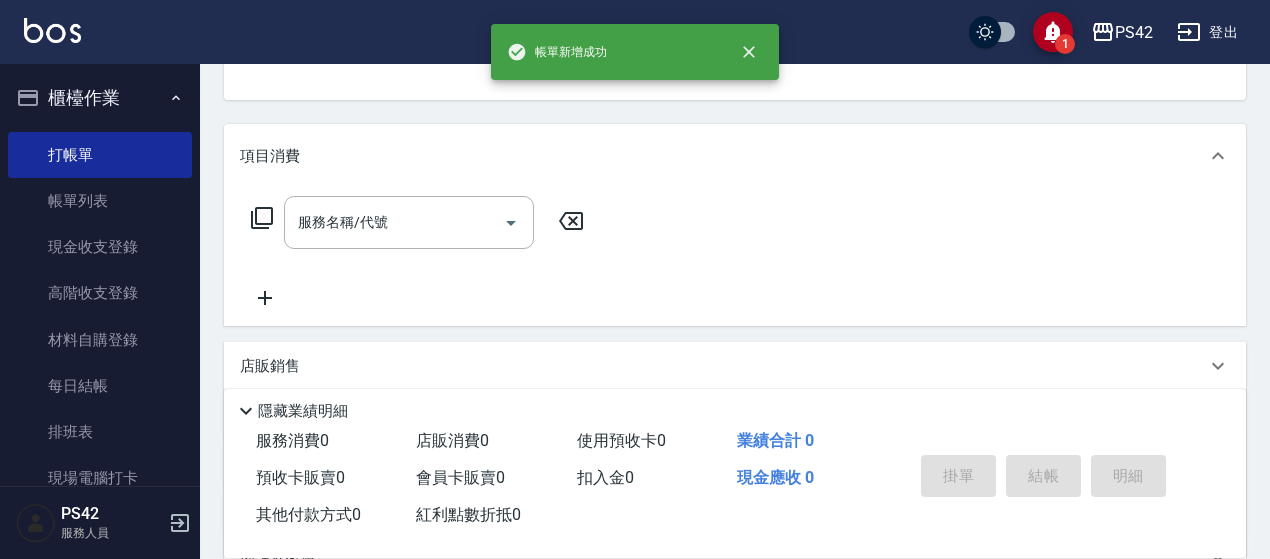 scroll, scrollTop: 194, scrollLeft: 0, axis: vertical 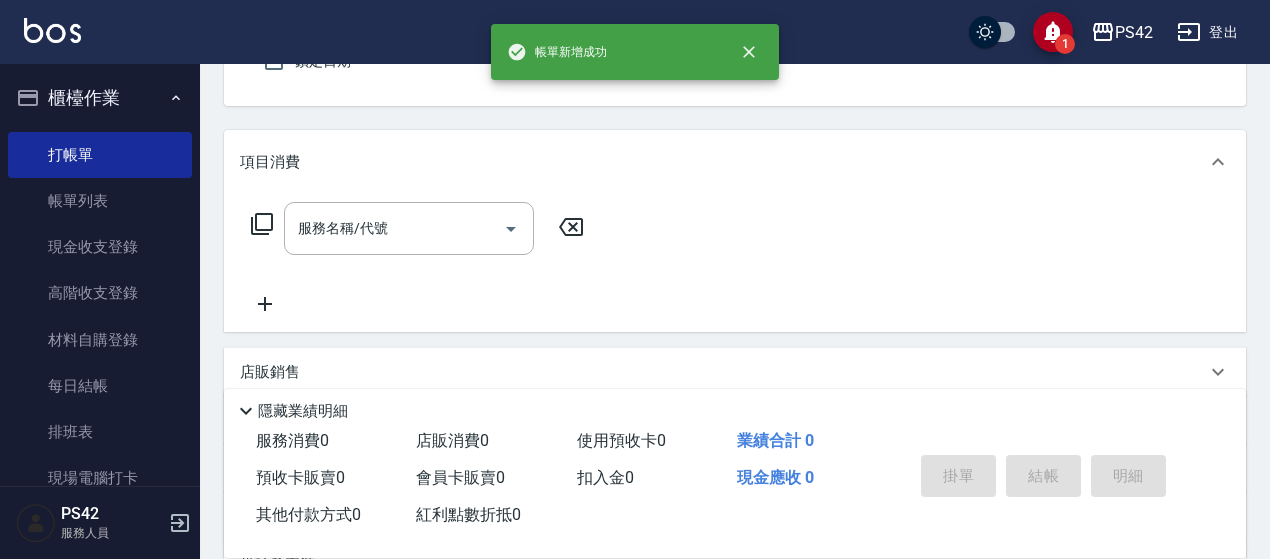 type on "無名字/0/null" 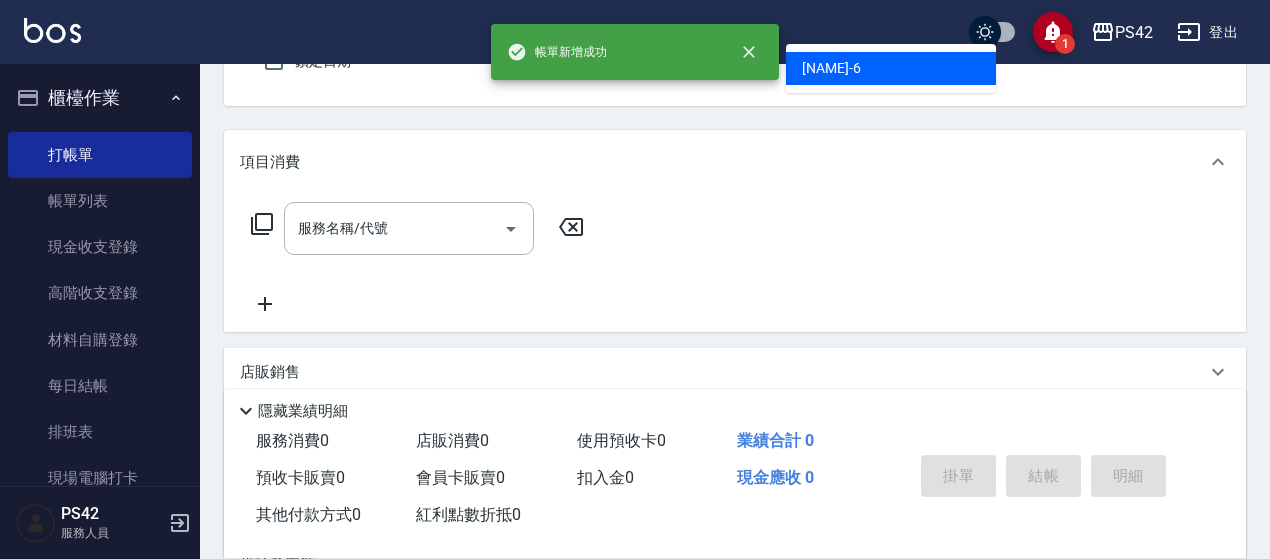 type on "[NAME]-[NUMBER]" 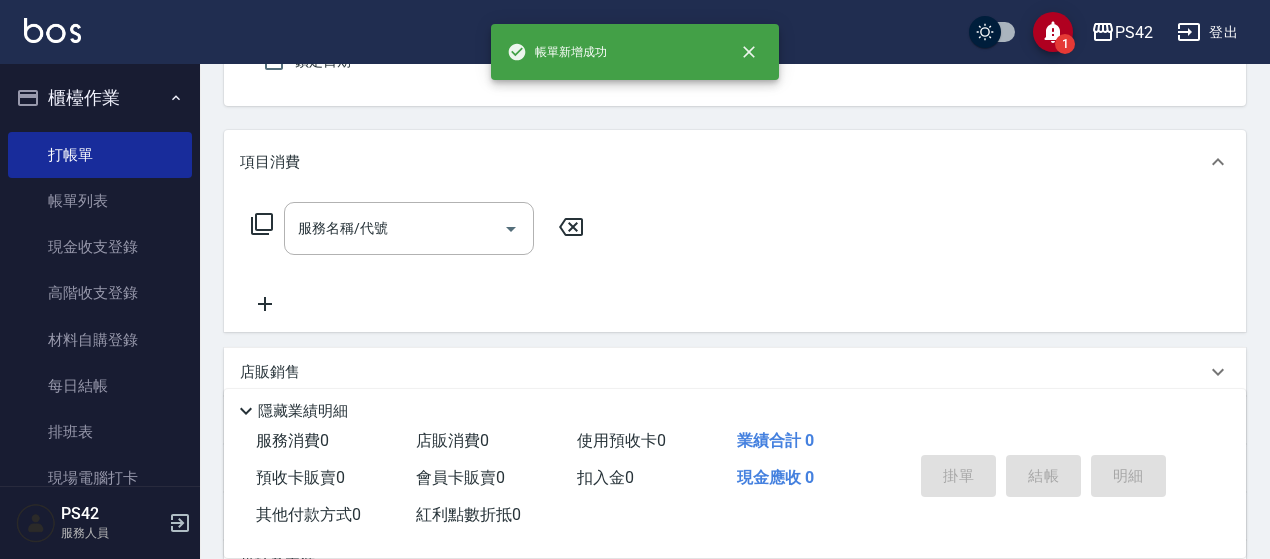 scroll, scrollTop: 185, scrollLeft: 0, axis: vertical 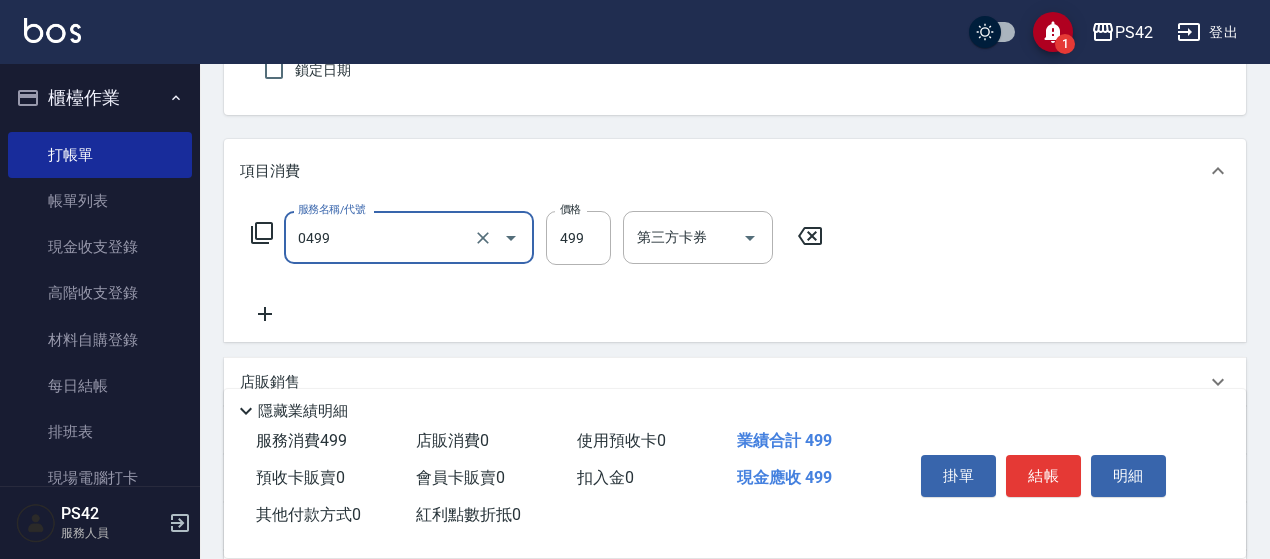 type on "伊黛莉499(0499)" 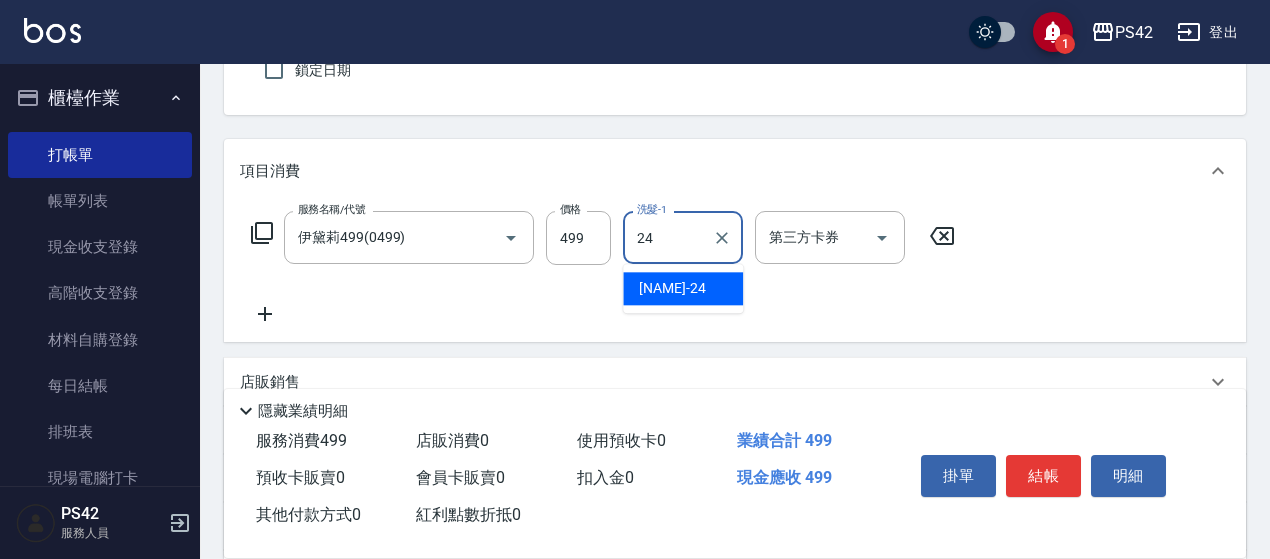 type on "[NAME]-[NUMBER]" 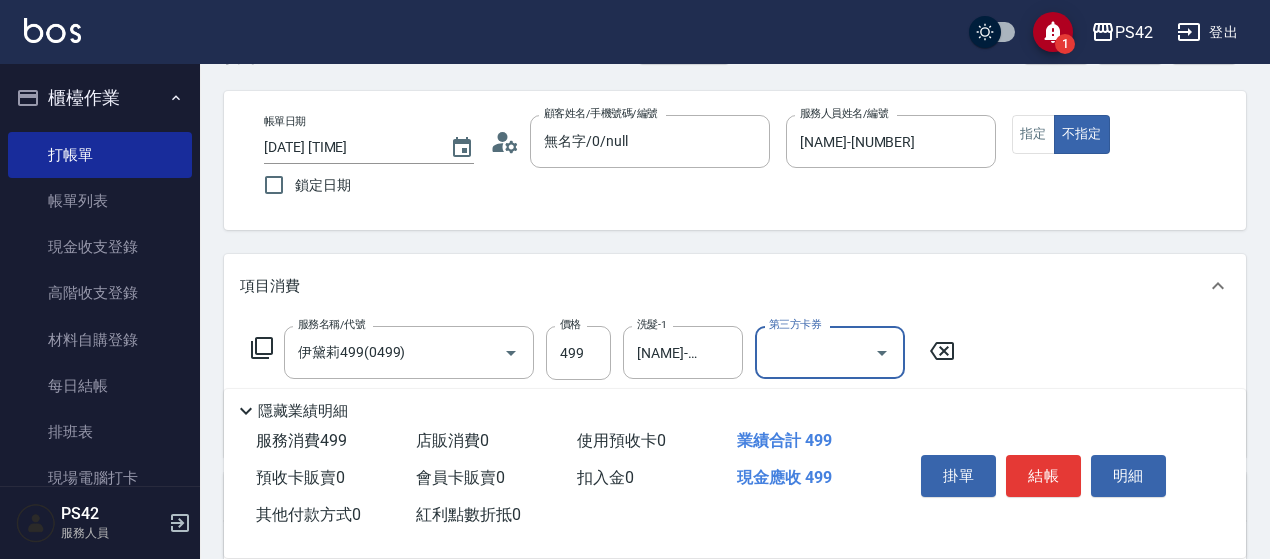 scroll, scrollTop: 0, scrollLeft: 0, axis: both 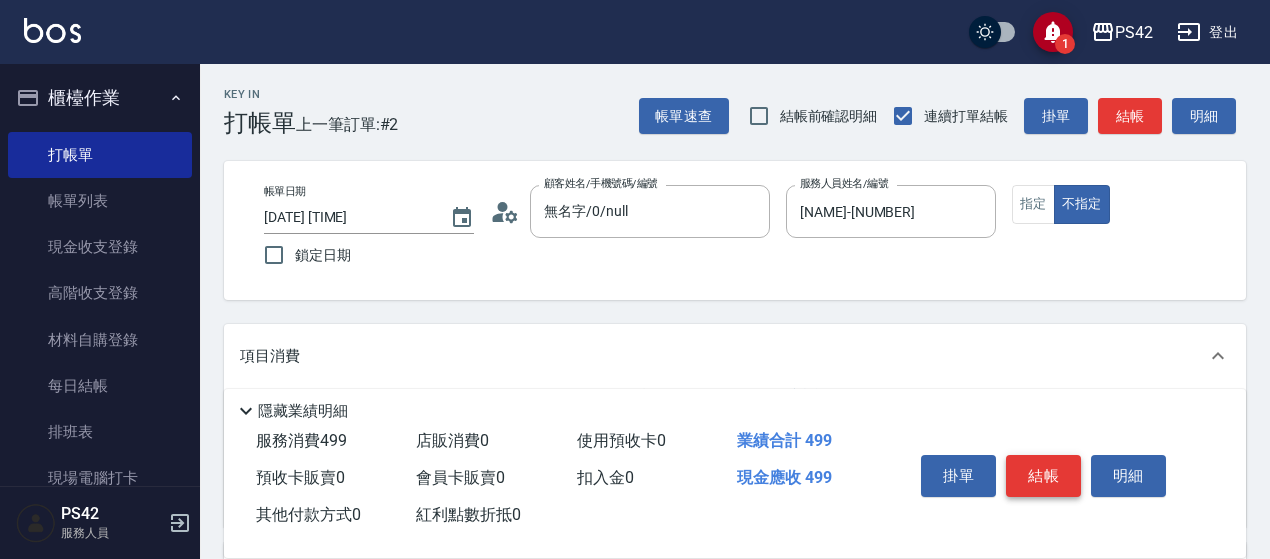 click on "結帳" at bounding box center (1043, 476) 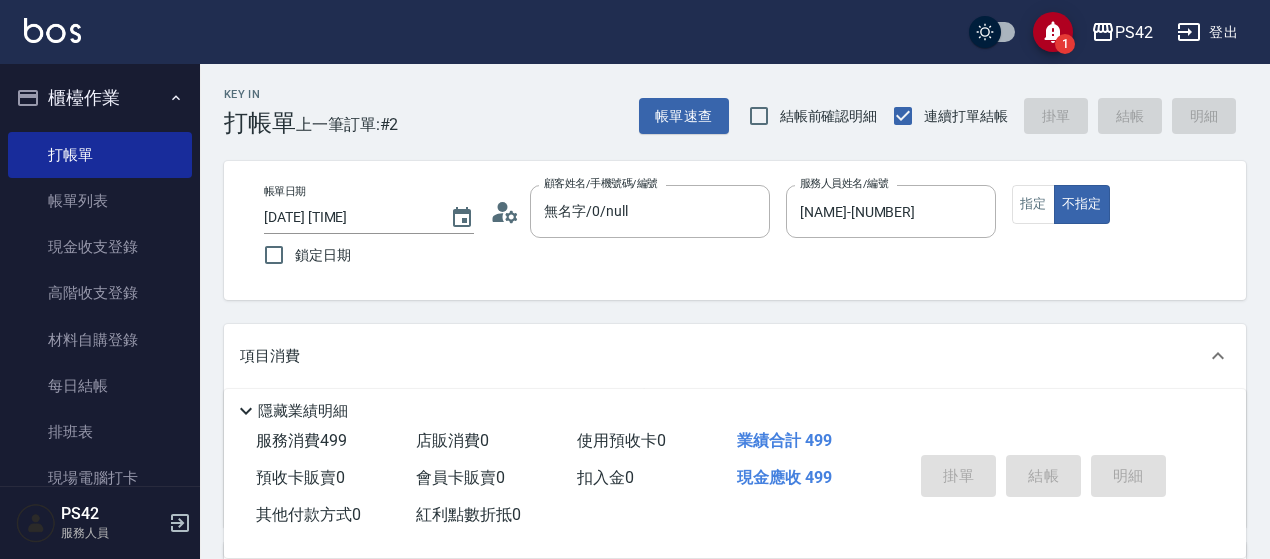 type on "2025/08/07 17:16" 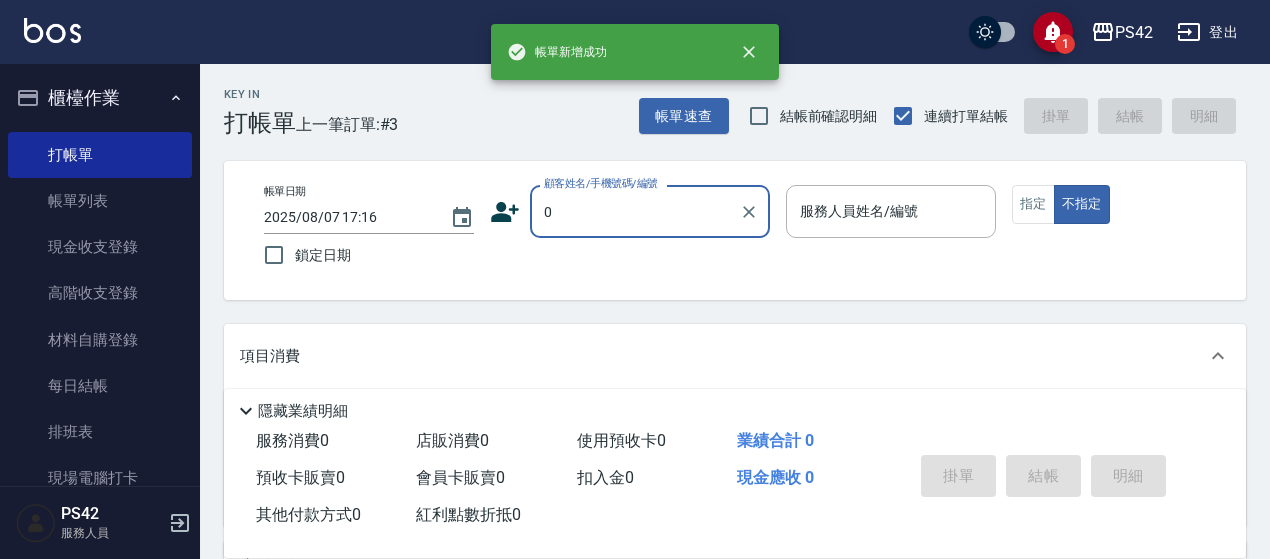 type on "無名字/0/null" 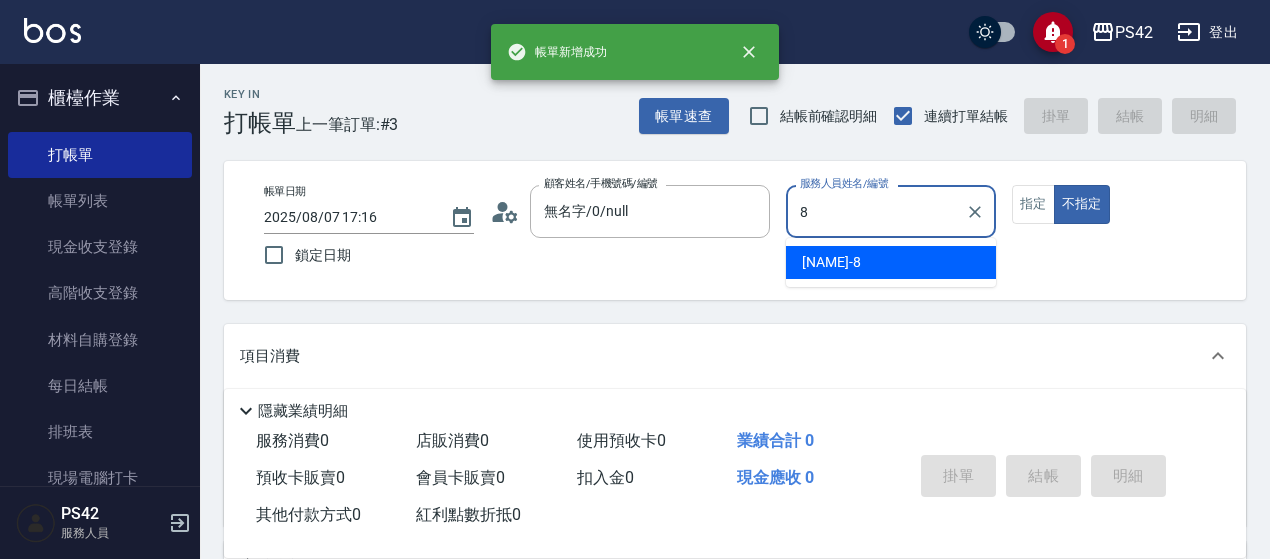 type on "8" 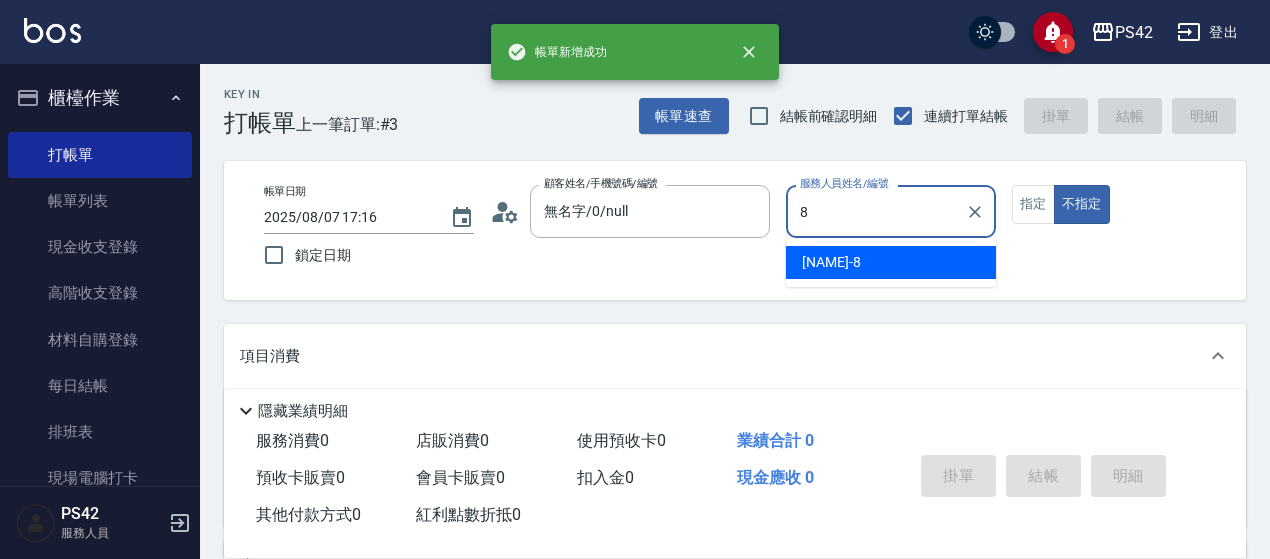 type on "false" 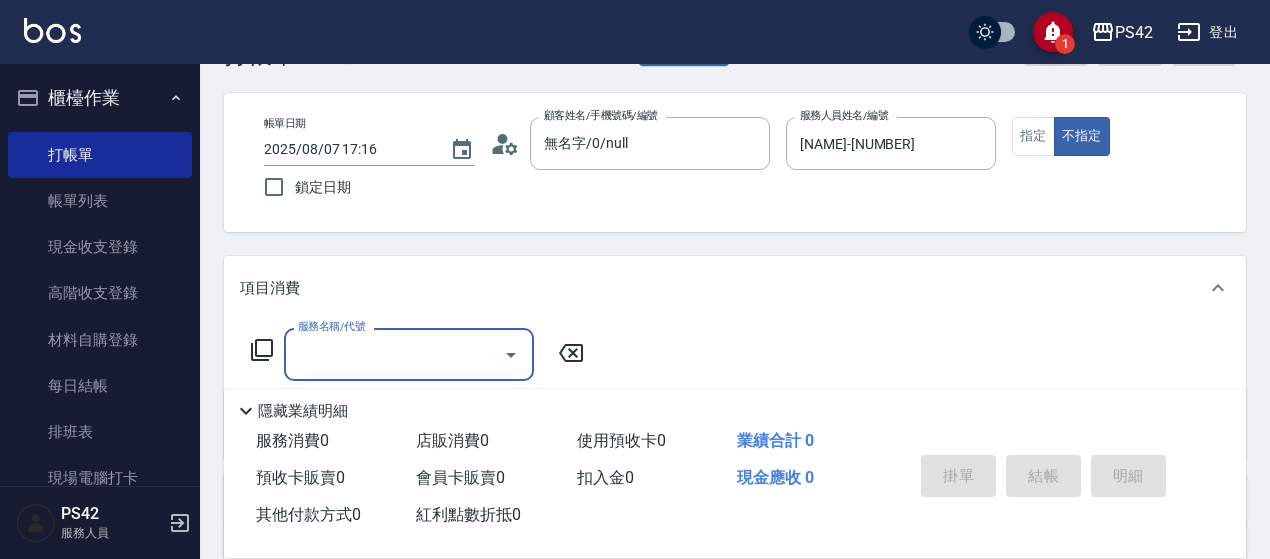 scroll, scrollTop: 100, scrollLeft: 0, axis: vertical 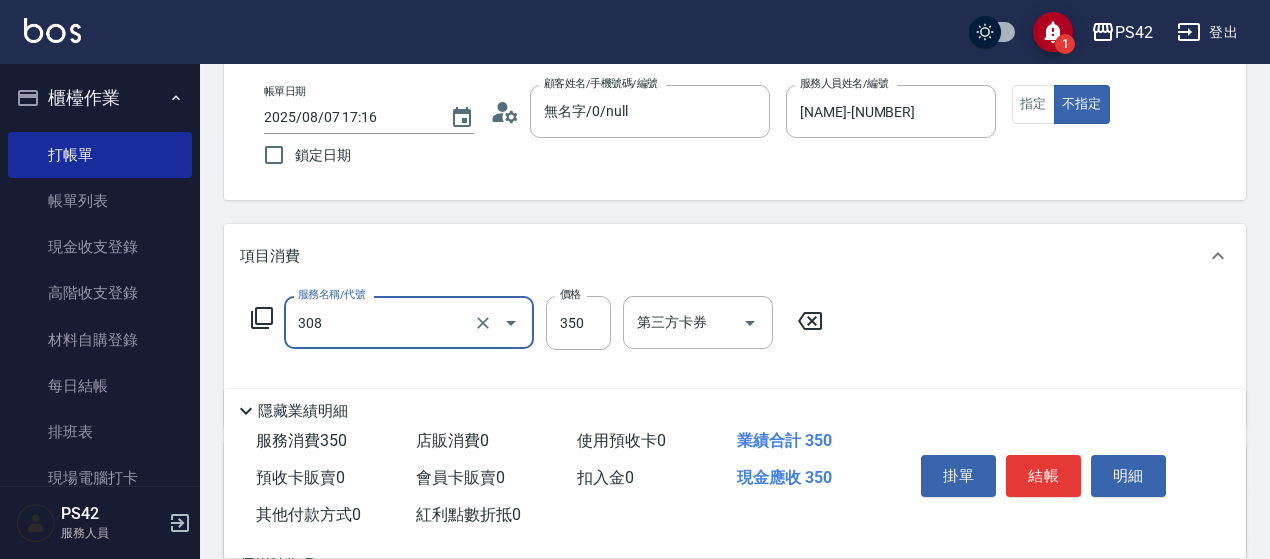 type on "洗+剪(308)" 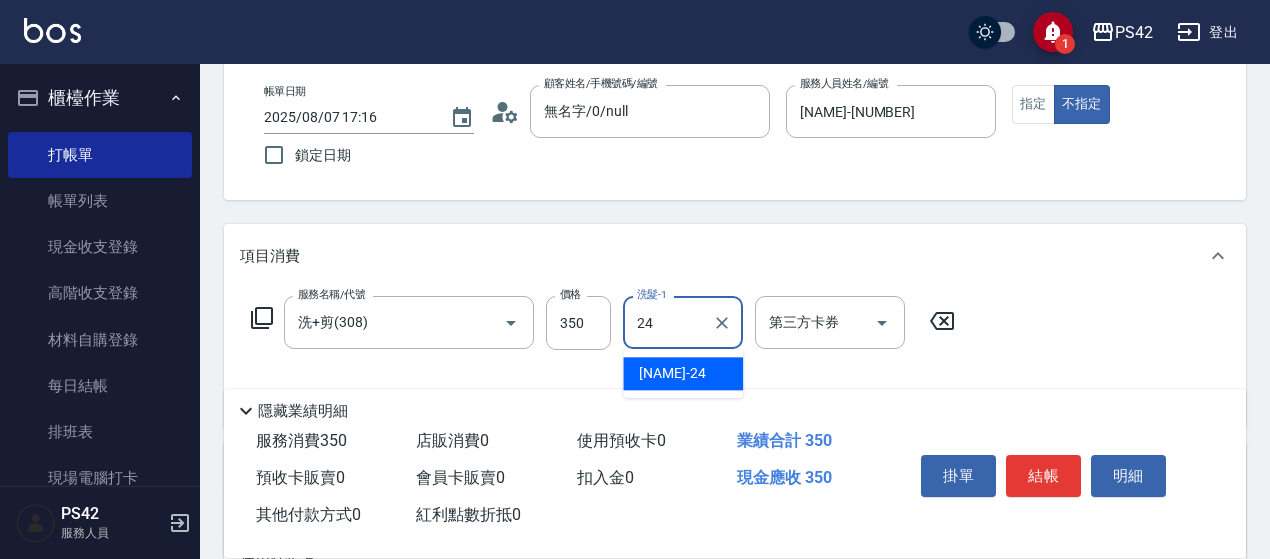 type on "[NAME]-[NUMBER]" 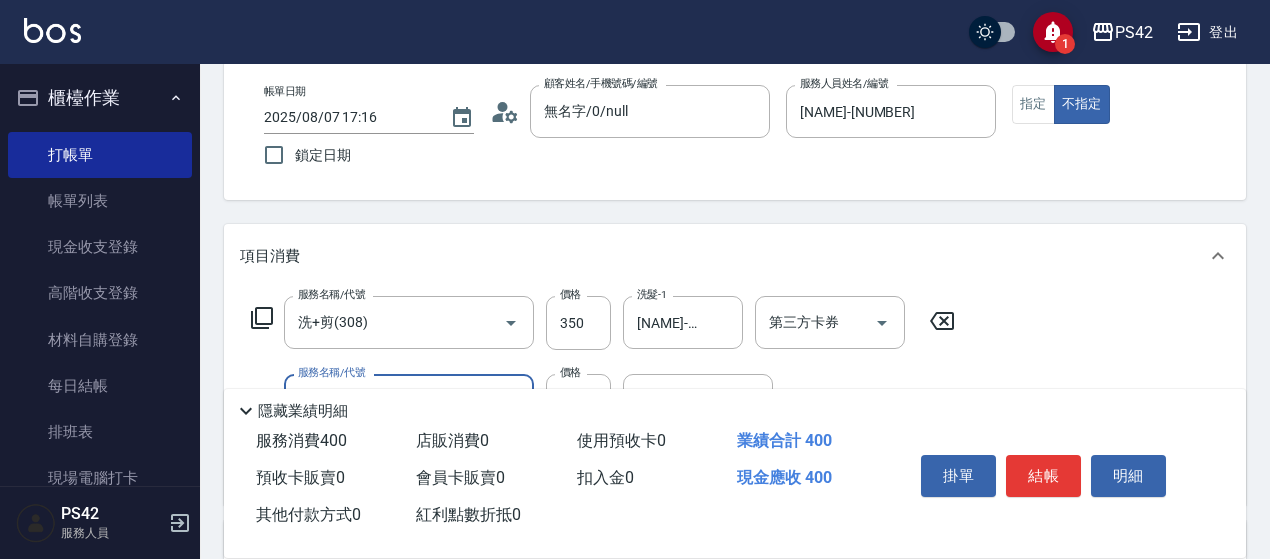 type on "精油50(112)" 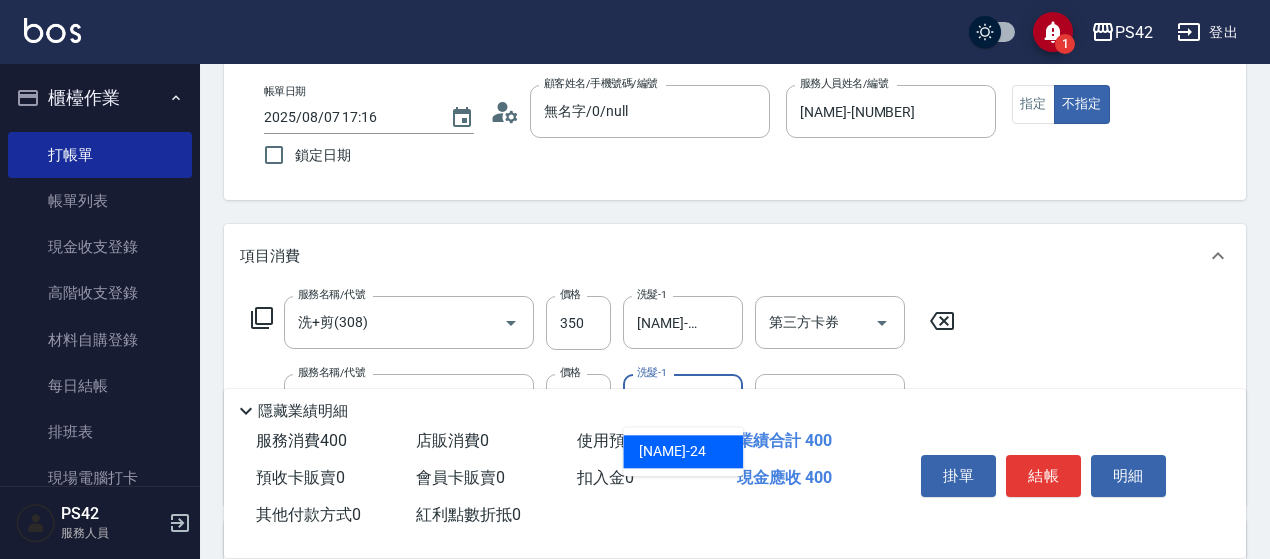 type on "[NAME]-[NUMBER]" 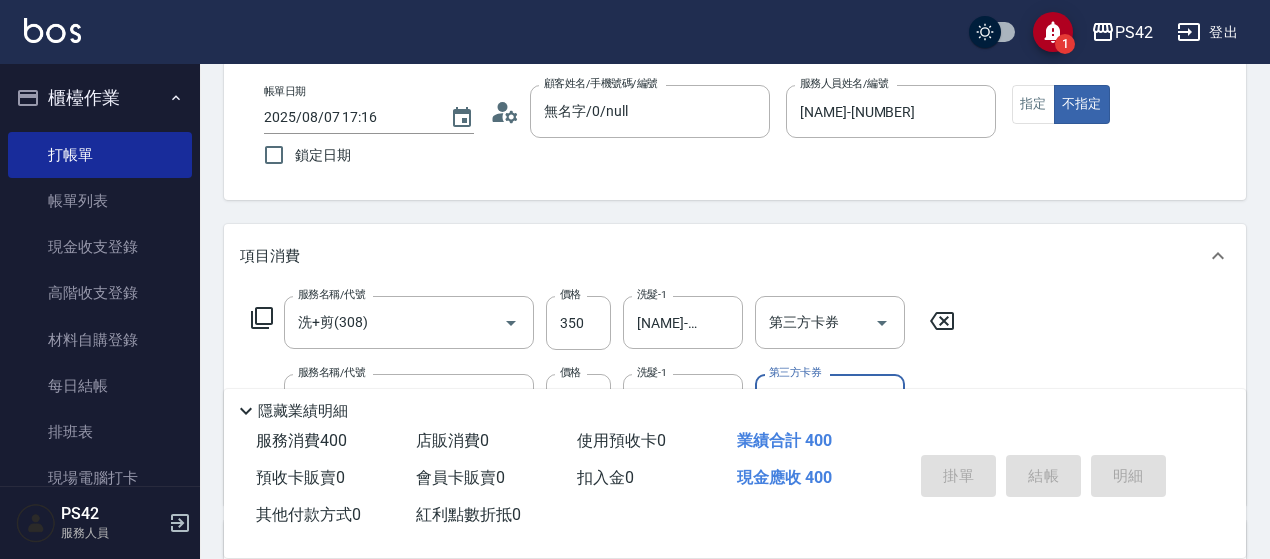 type 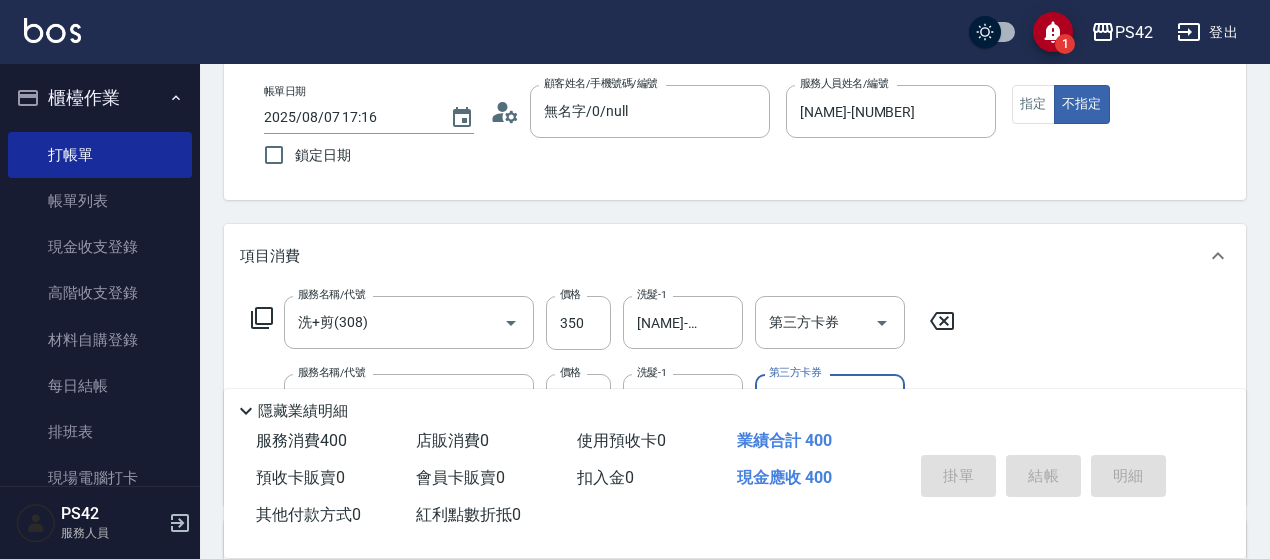 type 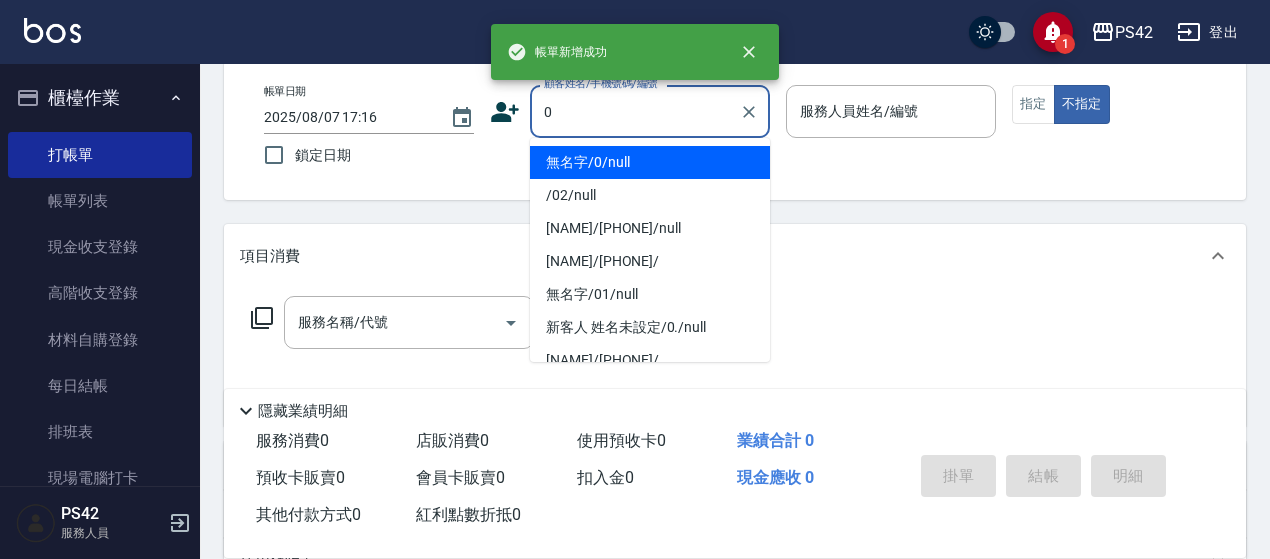 type on "無名字/0/null" 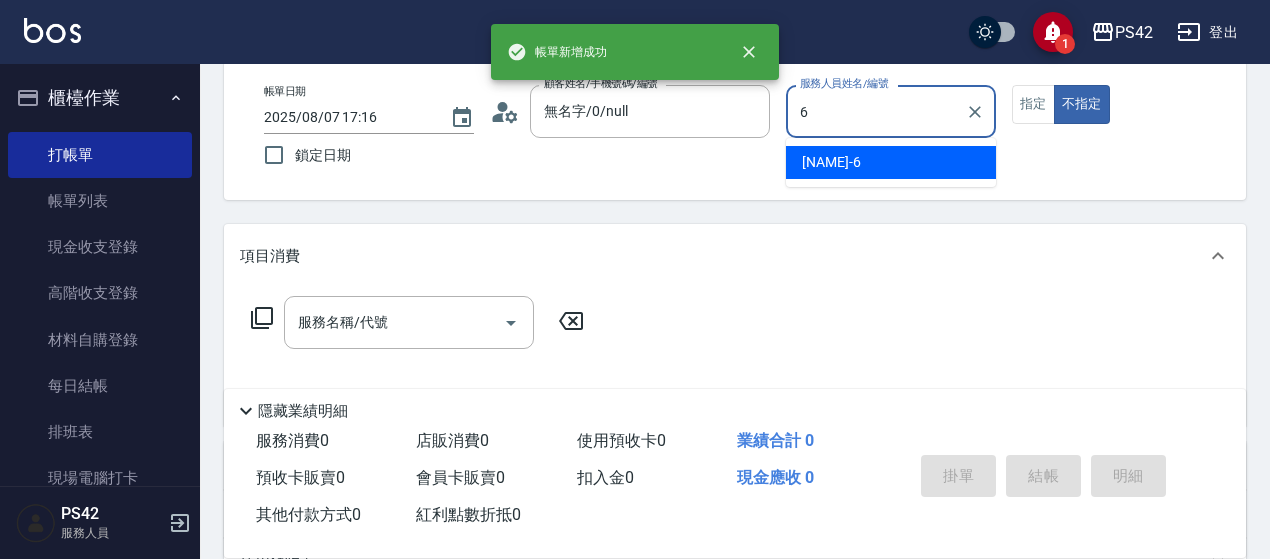 type on "[NAME]-[NUMBER]" 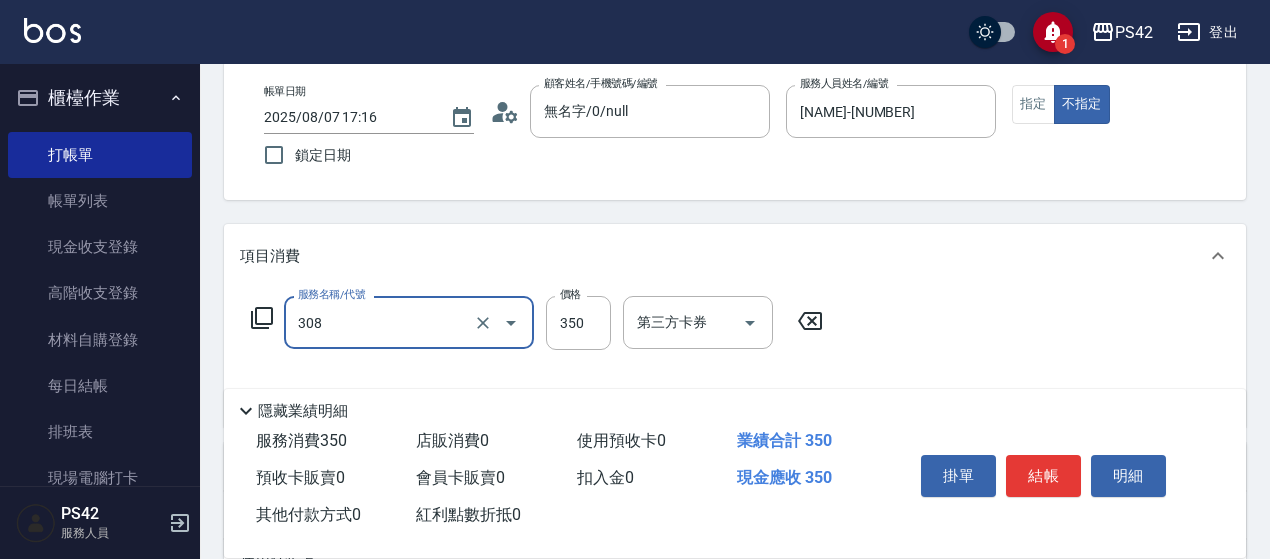 type on "洗+剪(308)" 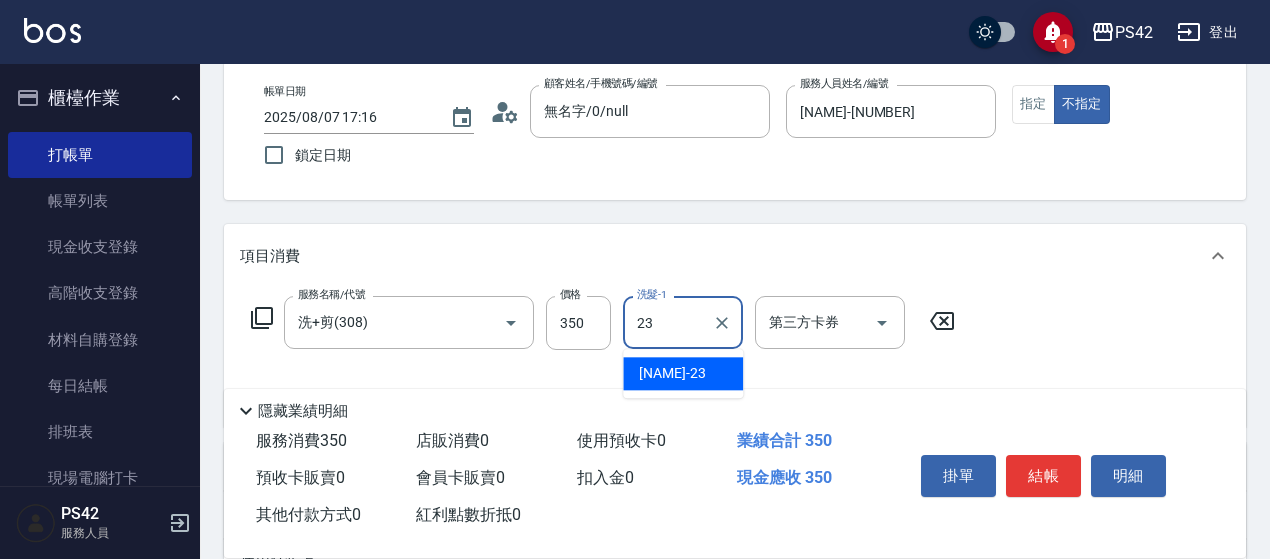 type on "[NAME]-[NUMBER]" 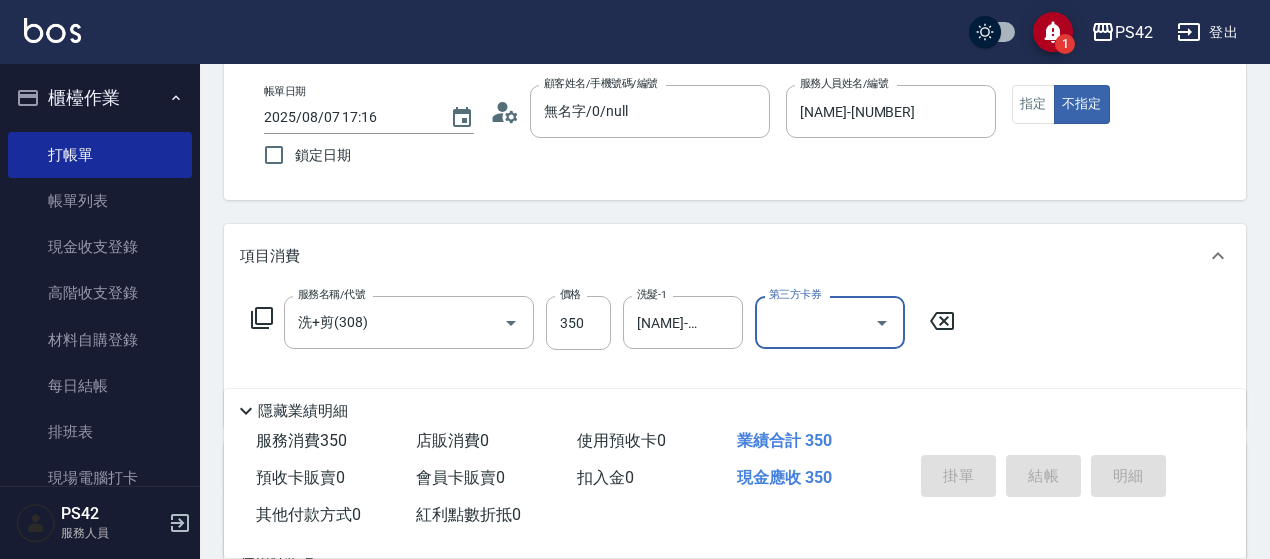 type 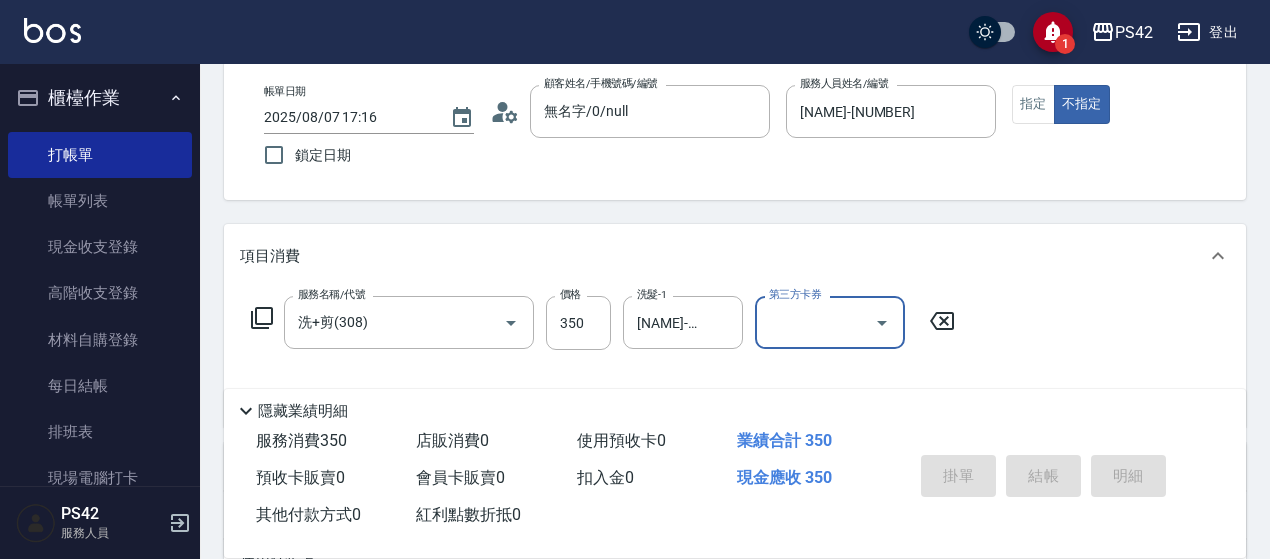 type 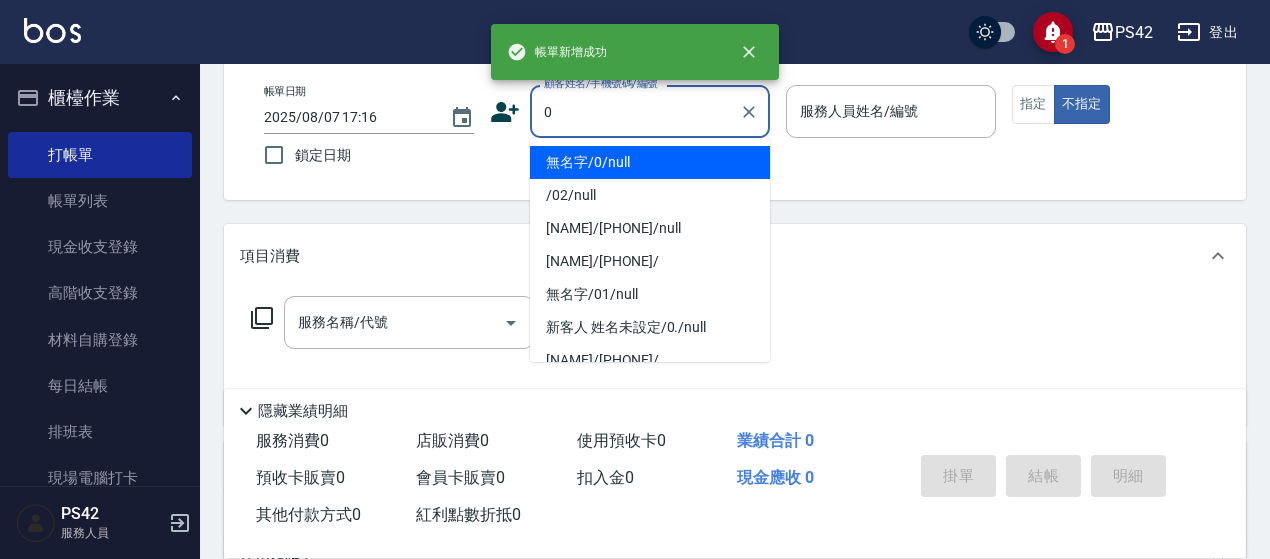type on "無名字/0/null" 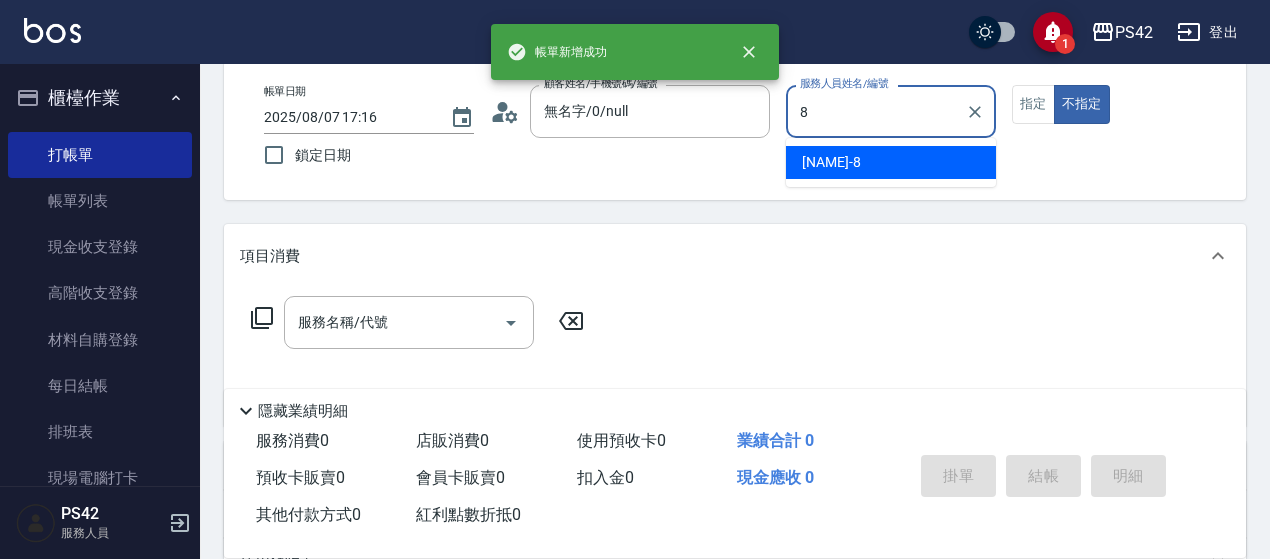 type on "[NAME]-[NUMBER]" 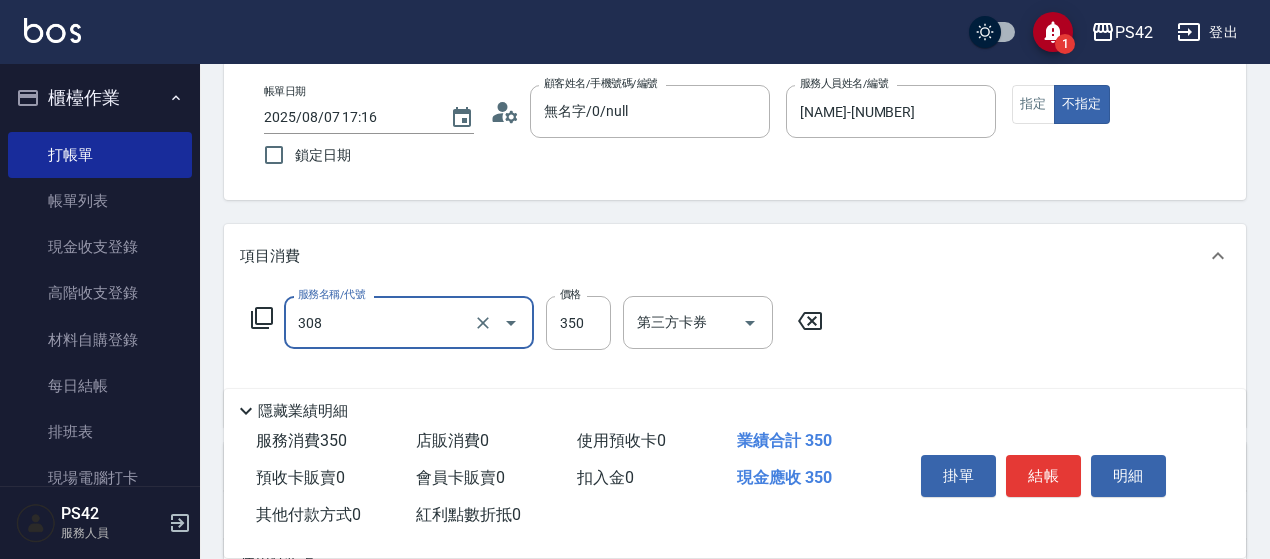 type on "洗+剪(308)" 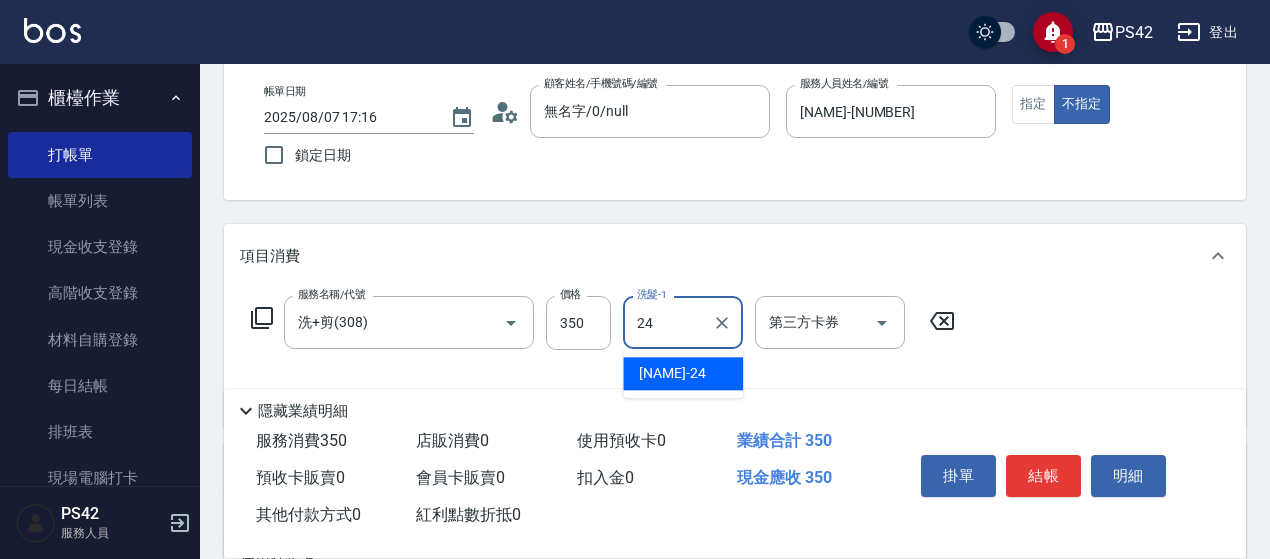 type on "[NAME]-[NUMBER]" 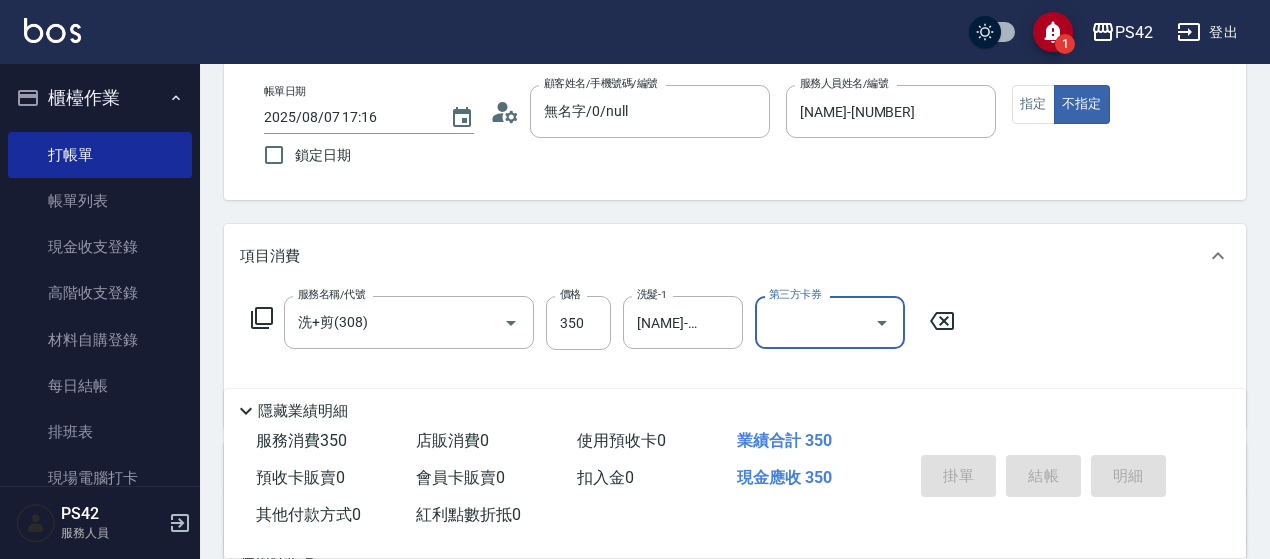 type 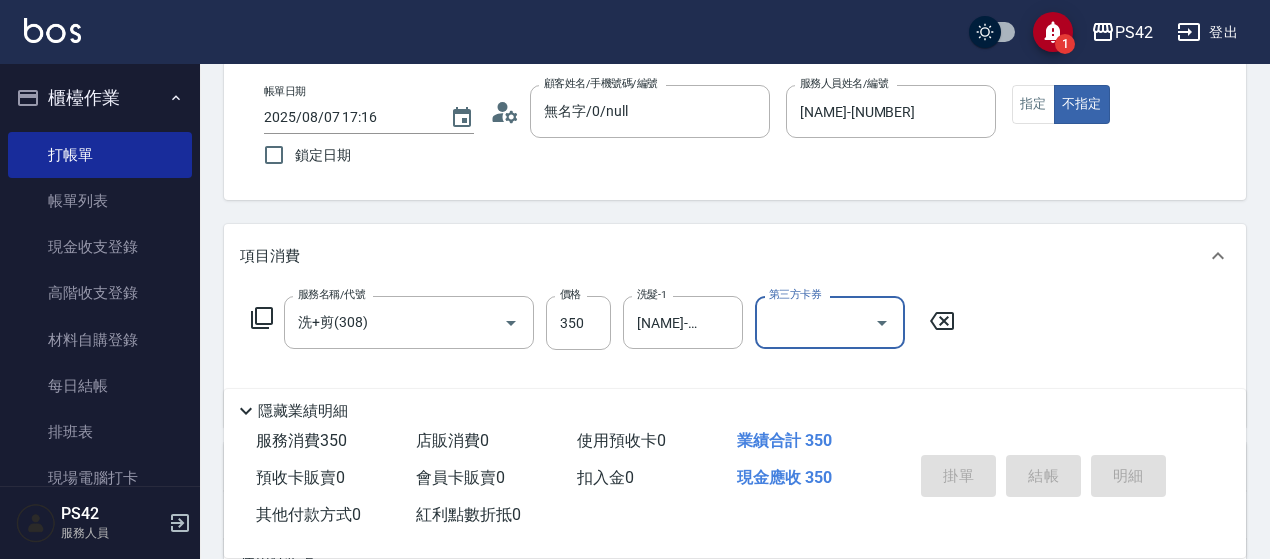type 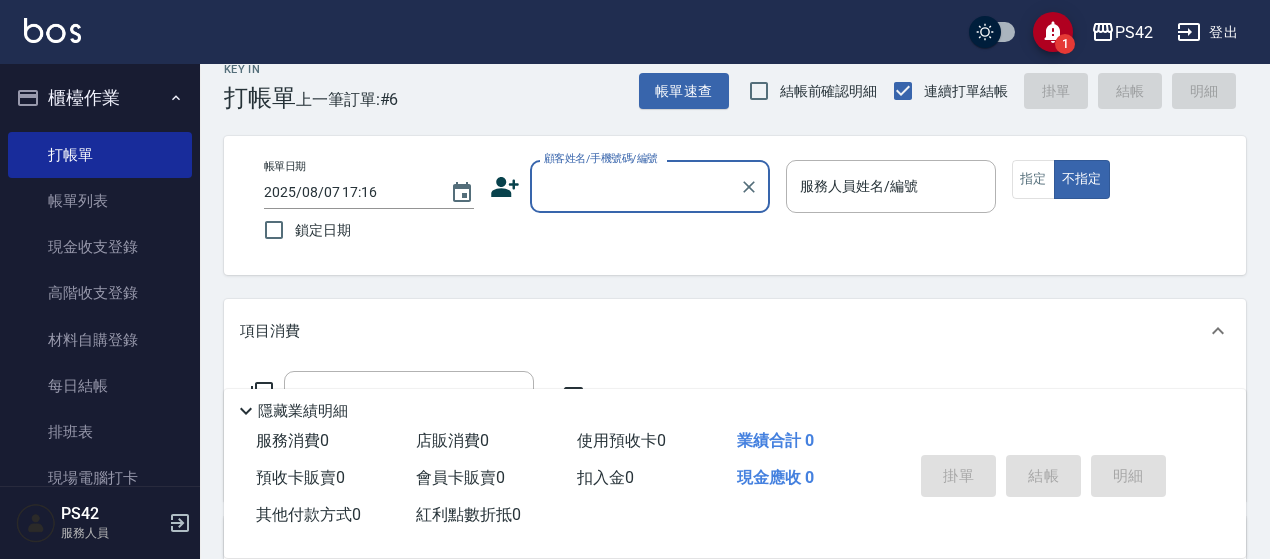 scroll, scrollTop: 0, scrollLeft: 0, axis: both 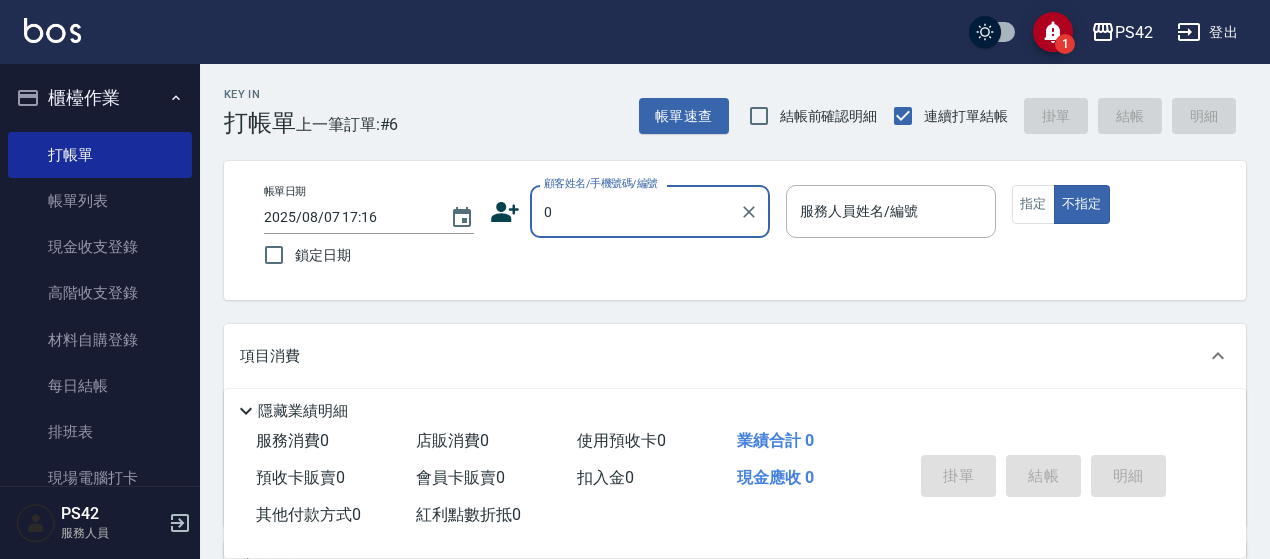 type on "無名字/0/null" 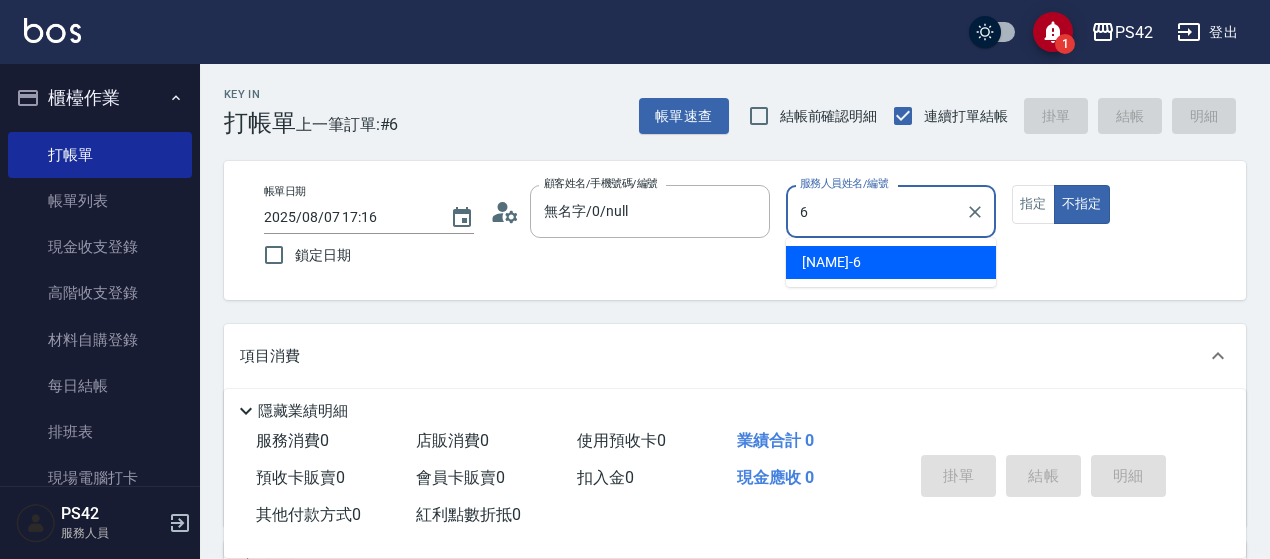 type on "[NAME]-[NUMBER]" 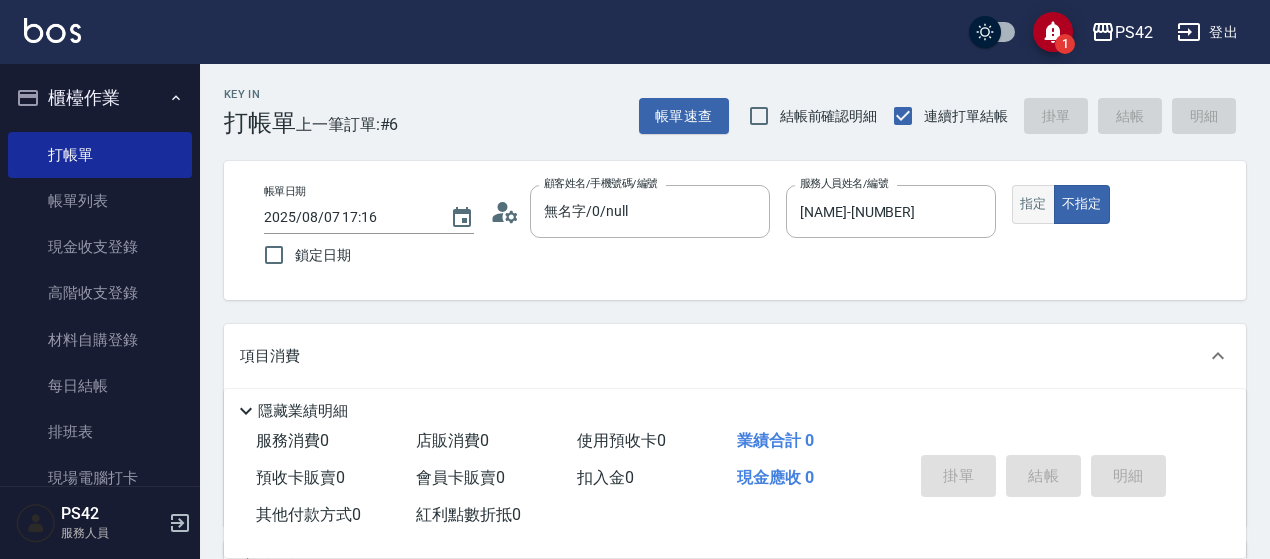 click on "指定" at bounding box center [1033, 204] 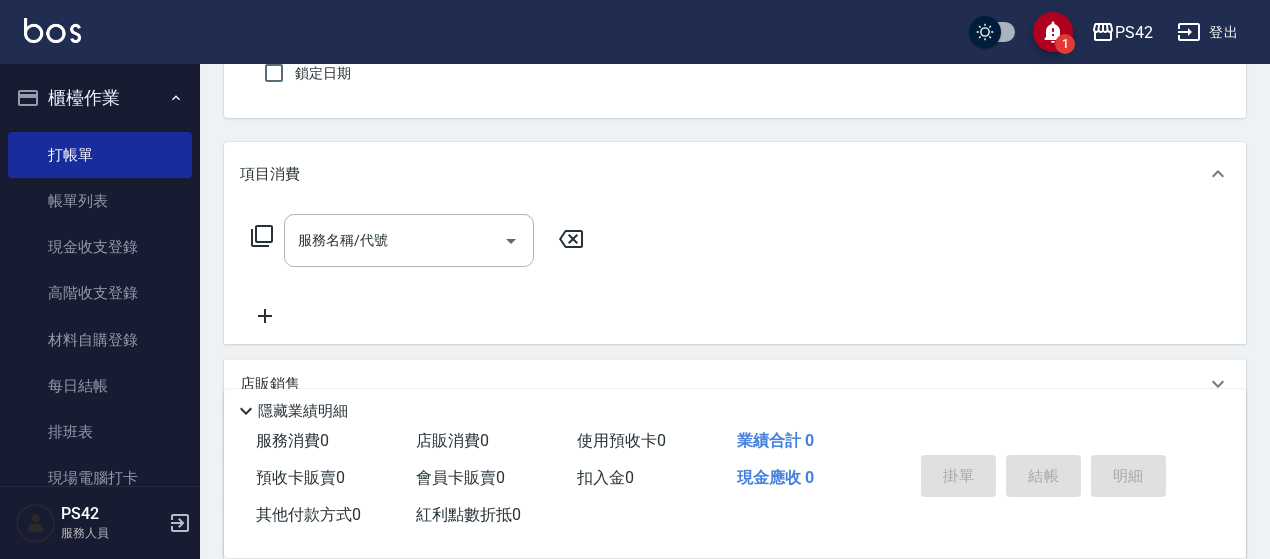 scroll, scrollTop: 200, scrollLeft: 0, axis: vertical 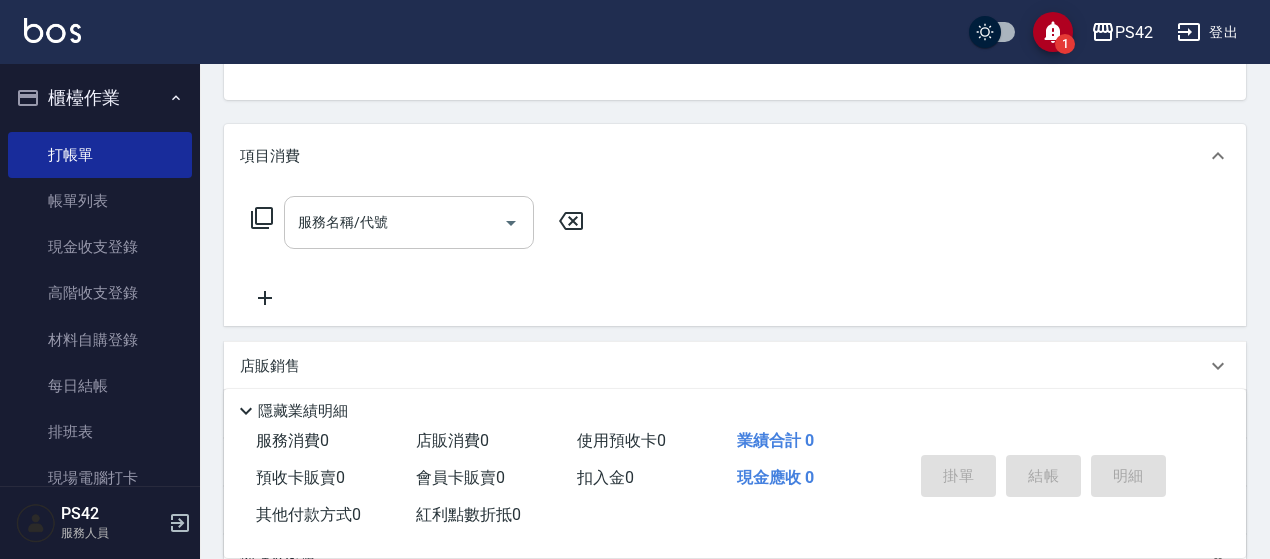 click on "服務名稱/代號" at bounding box center [394, 222] 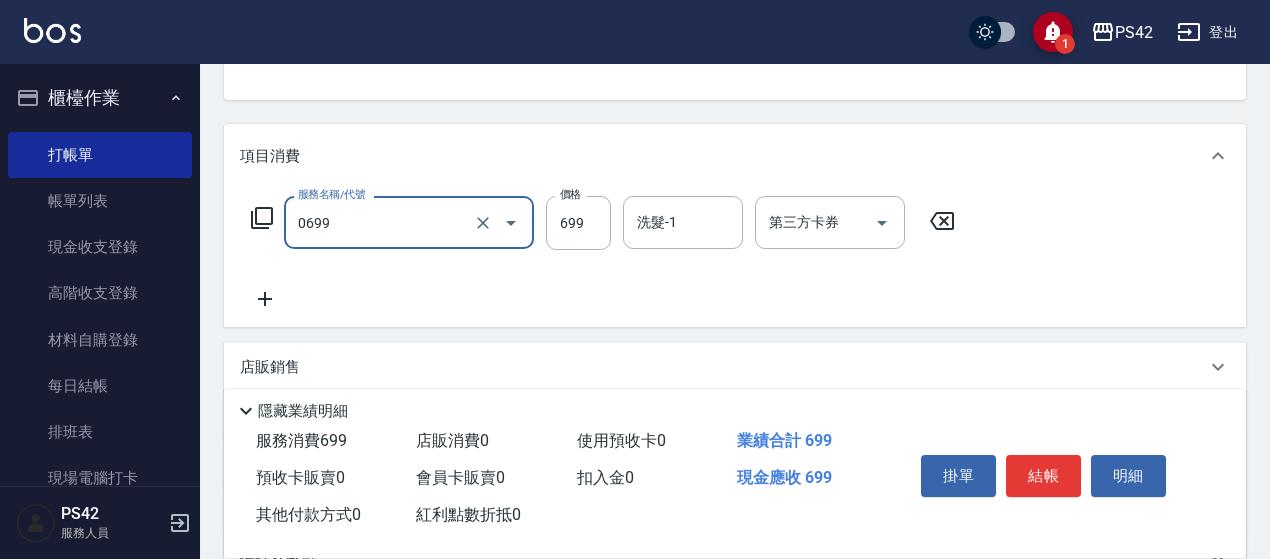 type on "精油SPA(0699)" 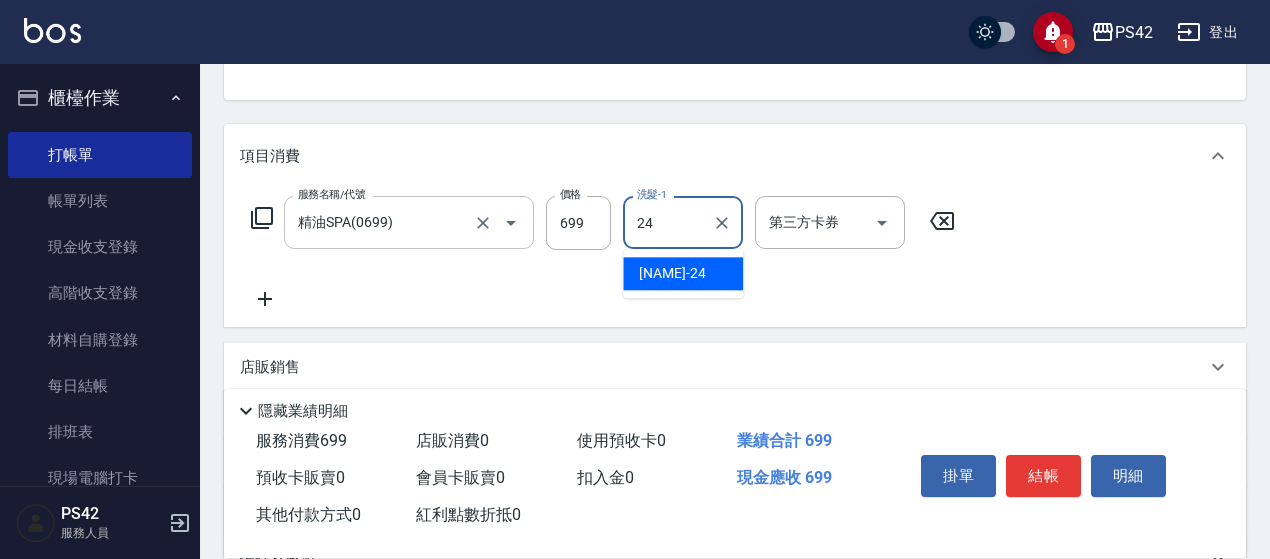 type on "[NAME]-[NUMBER]" 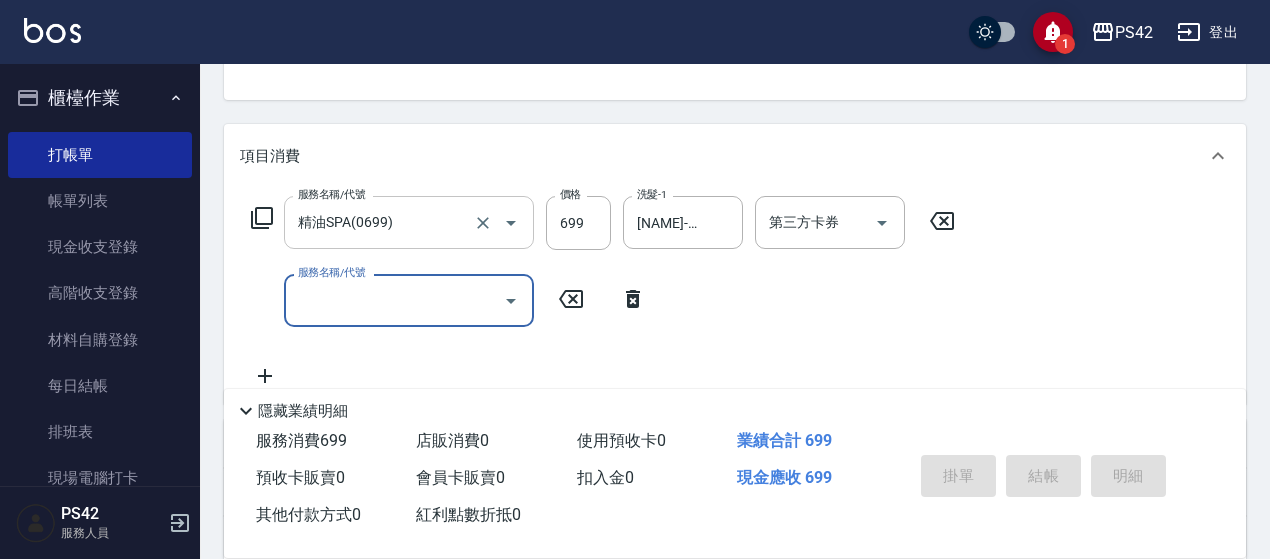 type 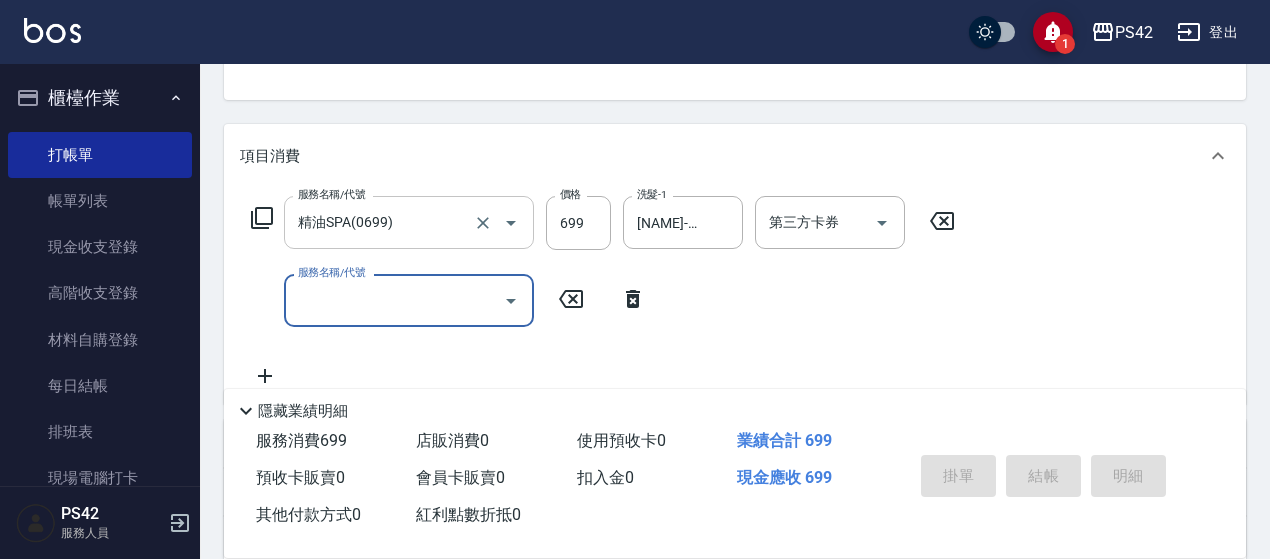 type 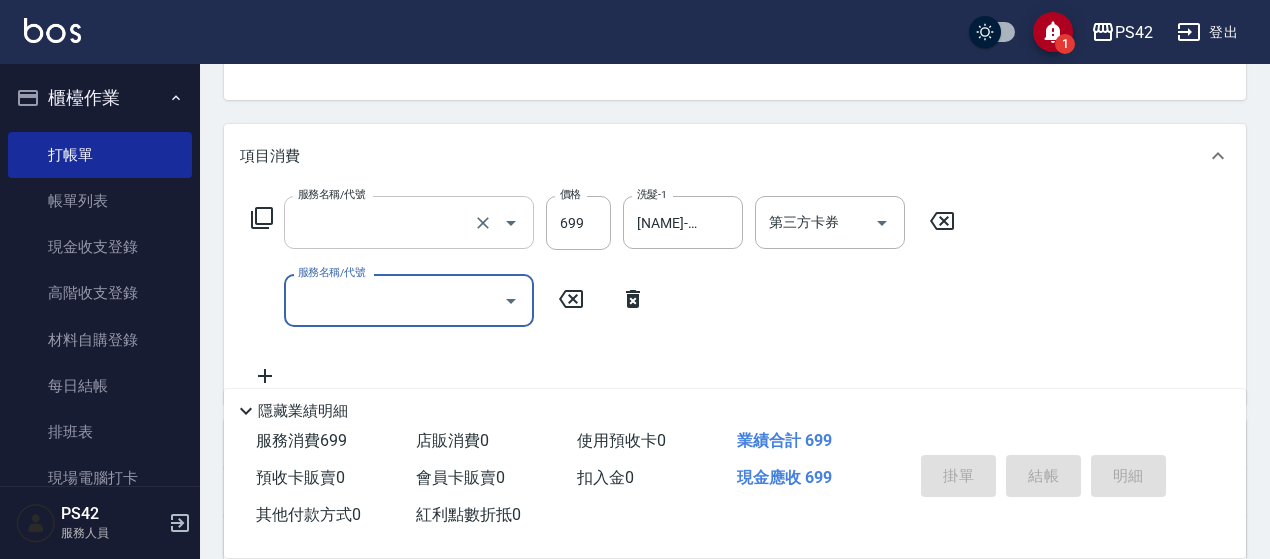 scroll, scrollTop: 194, scrollLeft: 0, axis: vertical 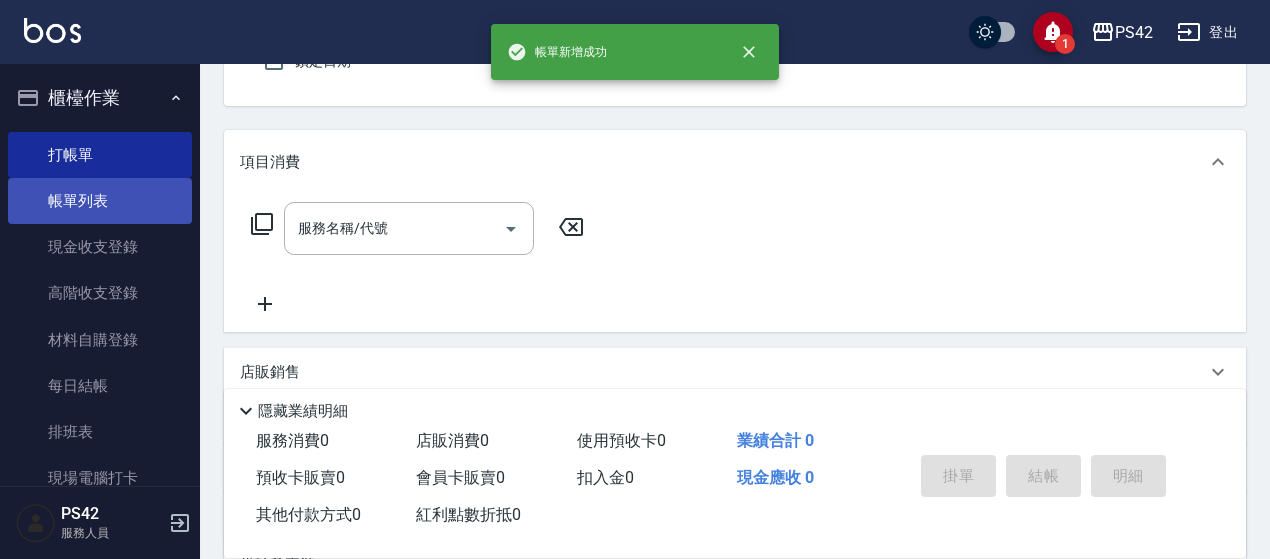 click on "帳單列表" at bounding box center [100, 201] 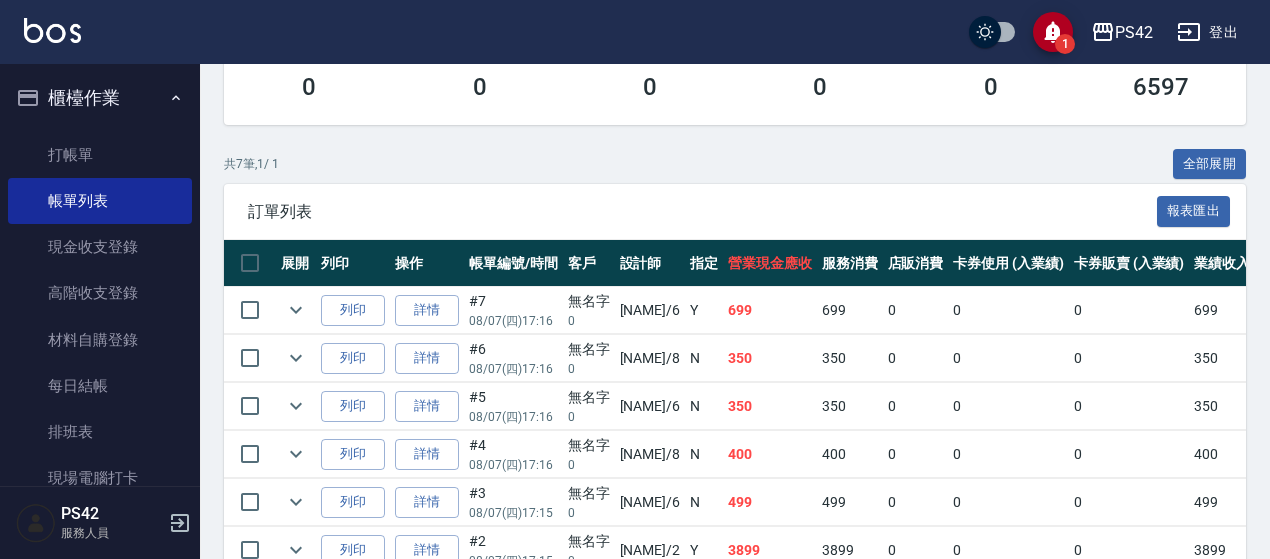 scroll, scrollTop: 400, scrollLeft: 0, axis: vertical 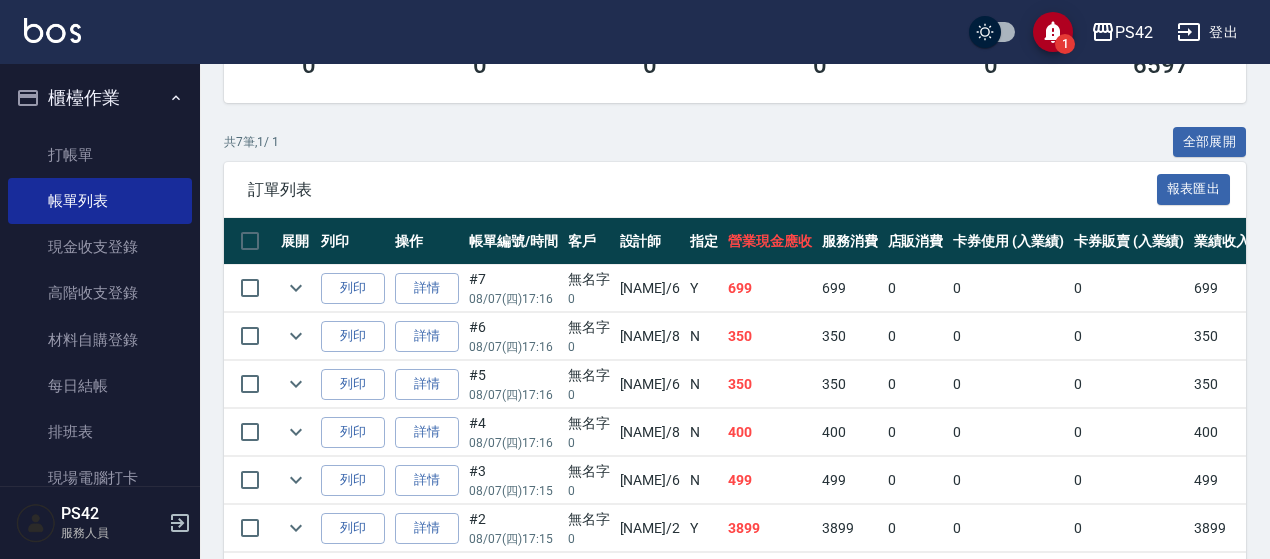 click on "詳情" at bounding box center (427, 288) 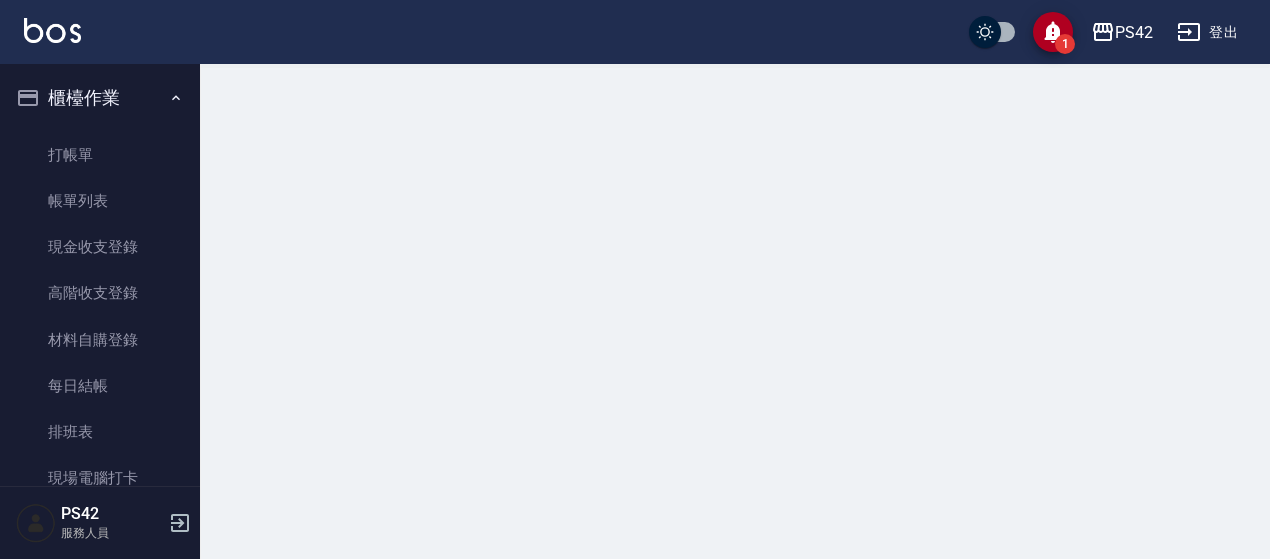 scroll, scrollTop: 0, scrollLeft: 0, axis: both 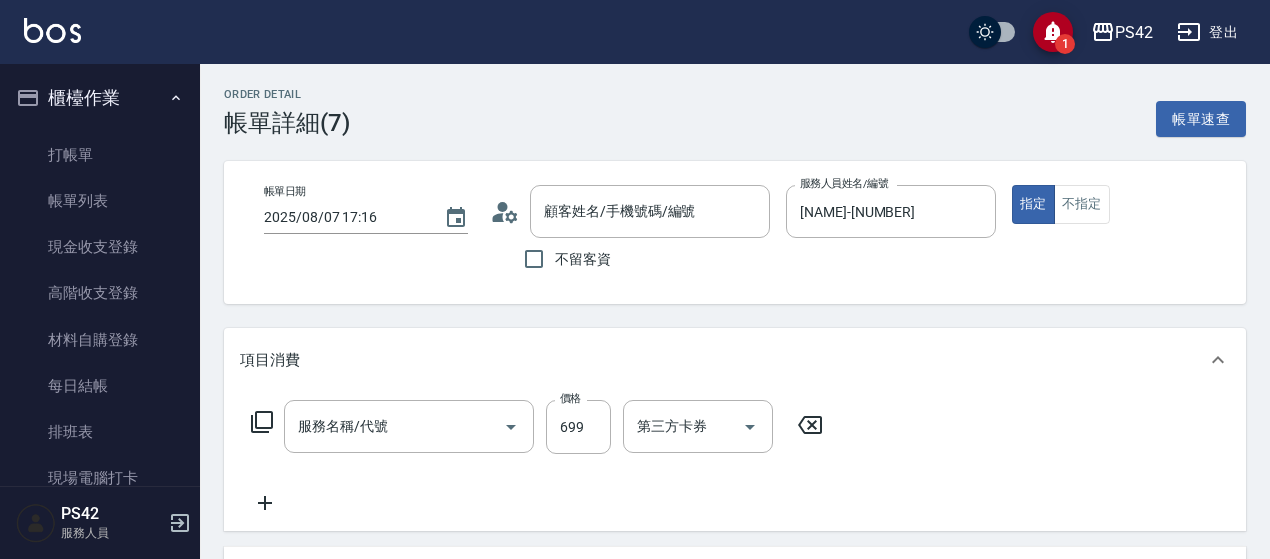 type on "2025/08/07 17:16" 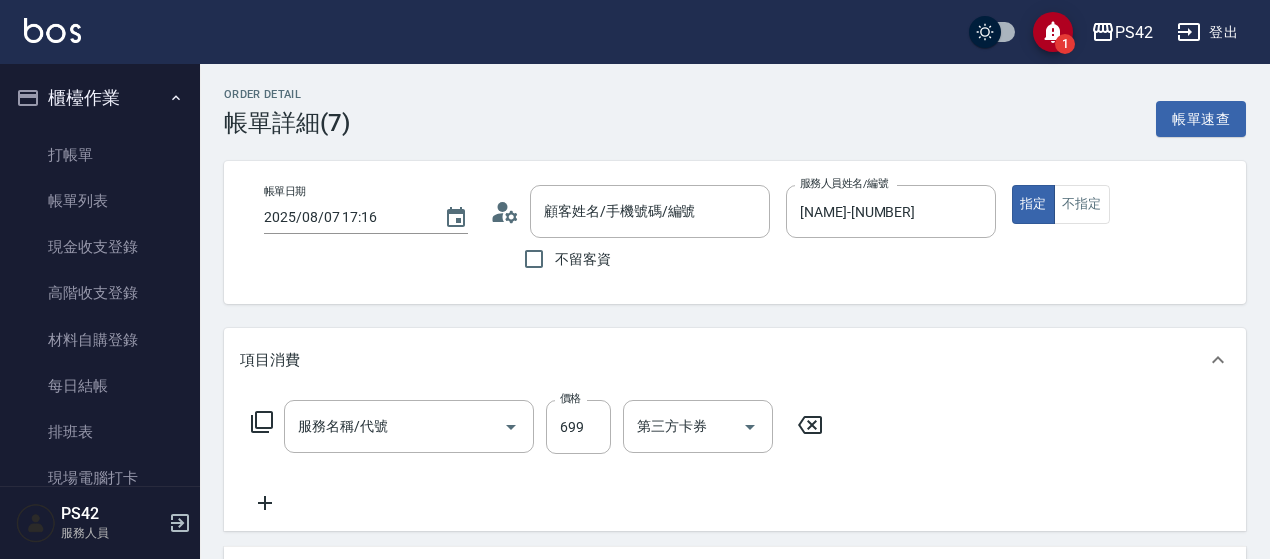 type on "[NAME]-[NUMBER]" 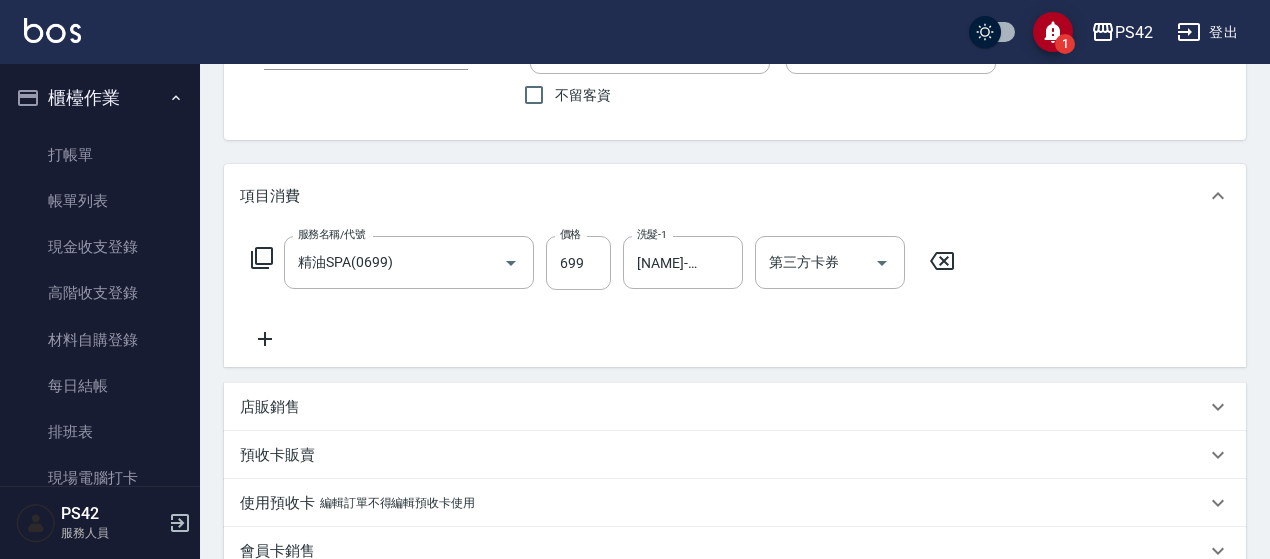 type on "無名字/0/null" 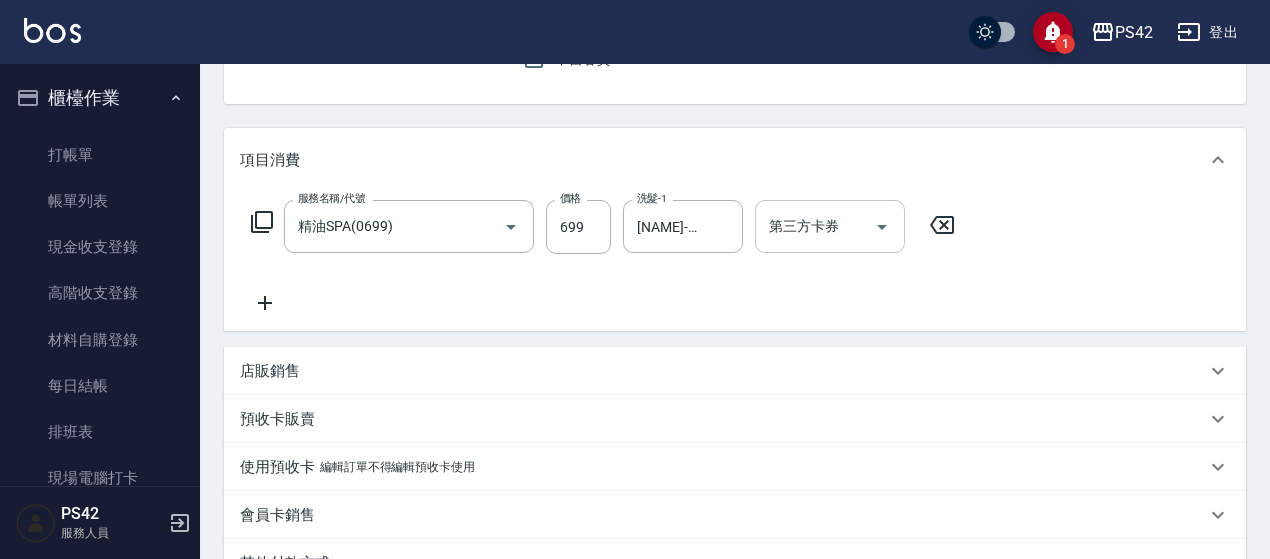 click 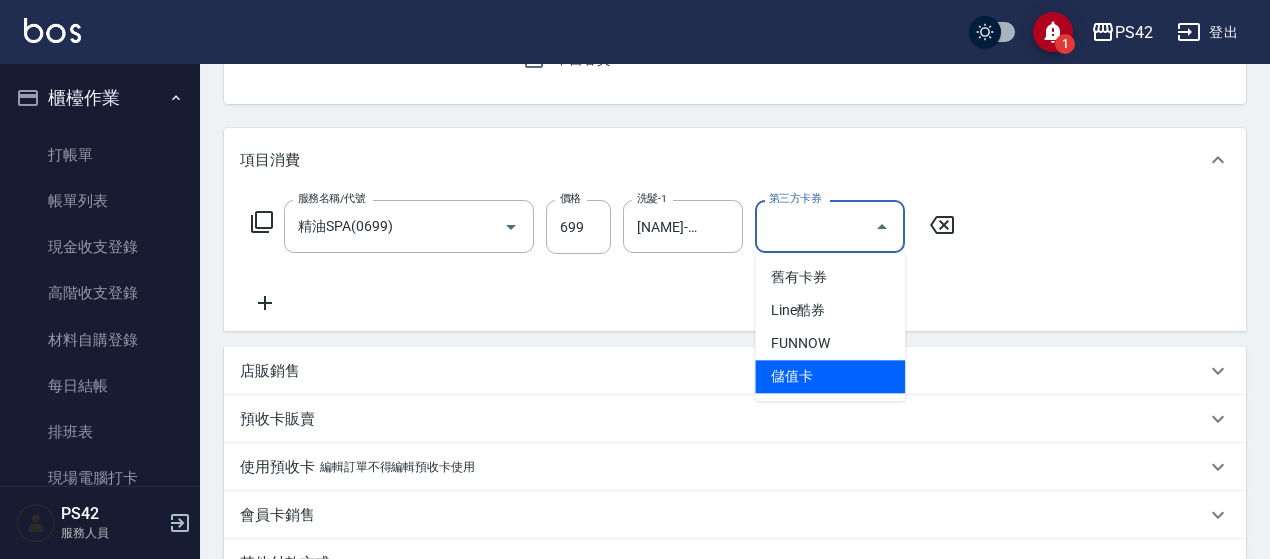 click on "儲值卡" at bounding box center (830, 376) 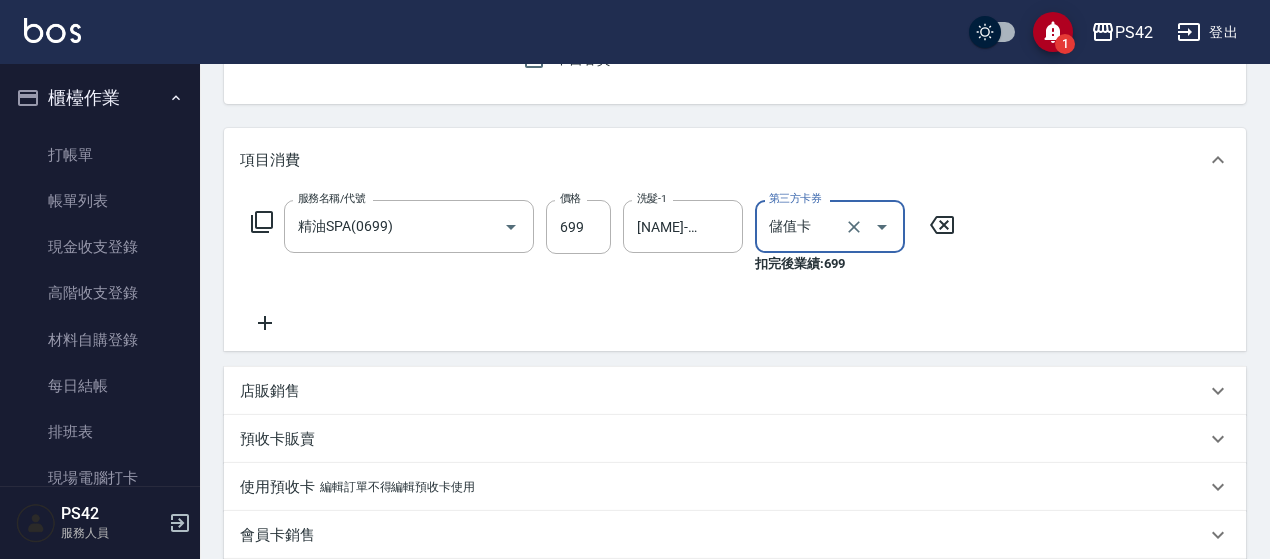 type on "儲值卡" 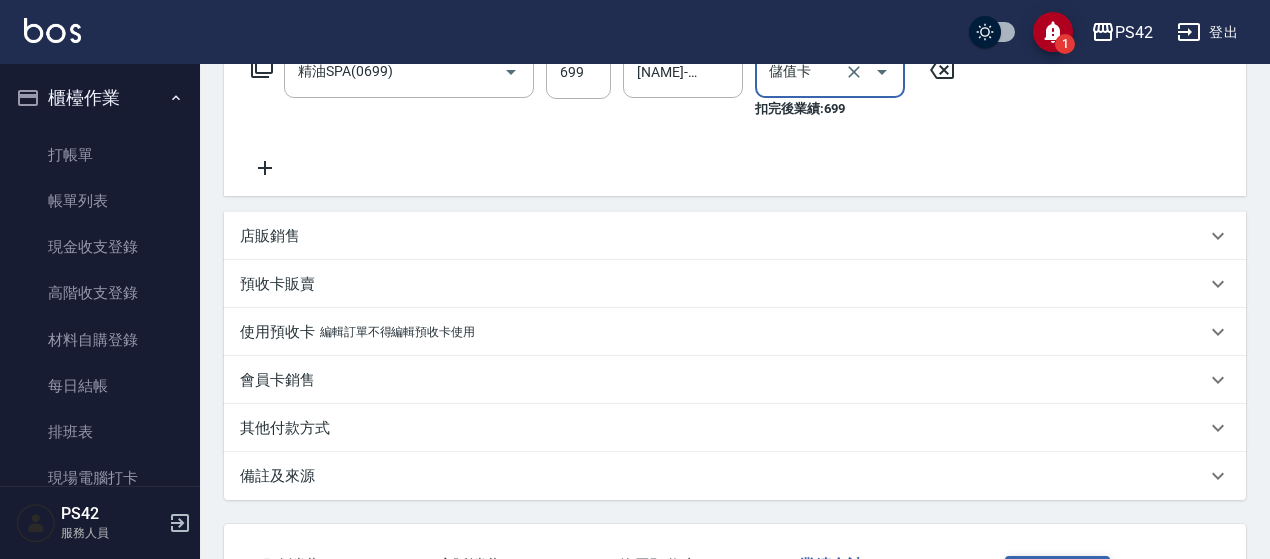 scroll, scrollTop: 510, scrollLeft: 0, axis: vertical 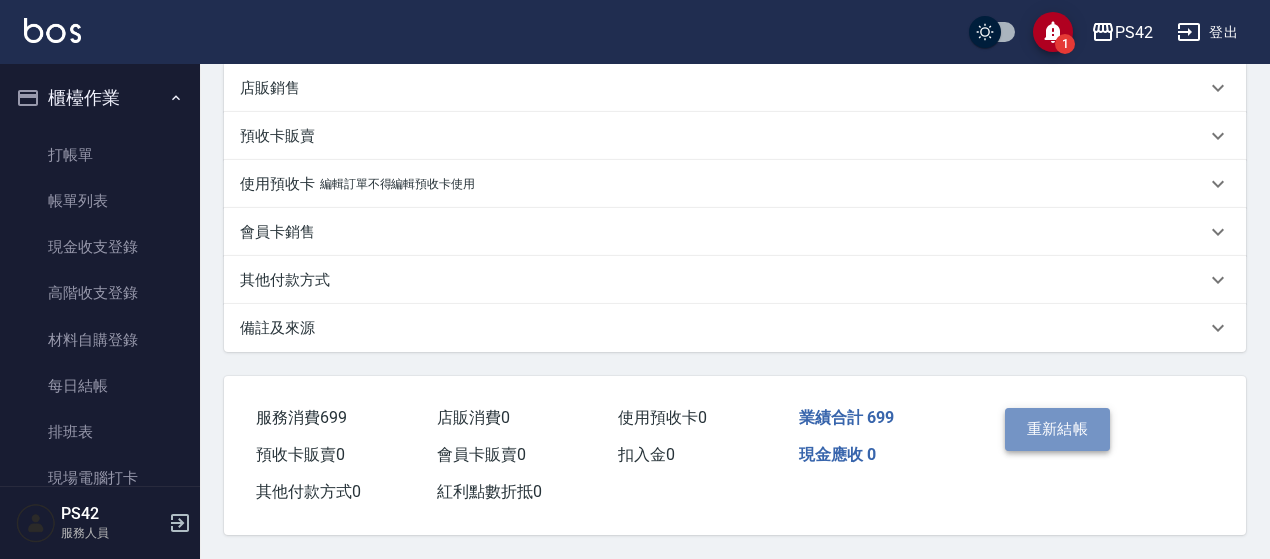 click on "重新結帳" at bounding box center (1058, 429) 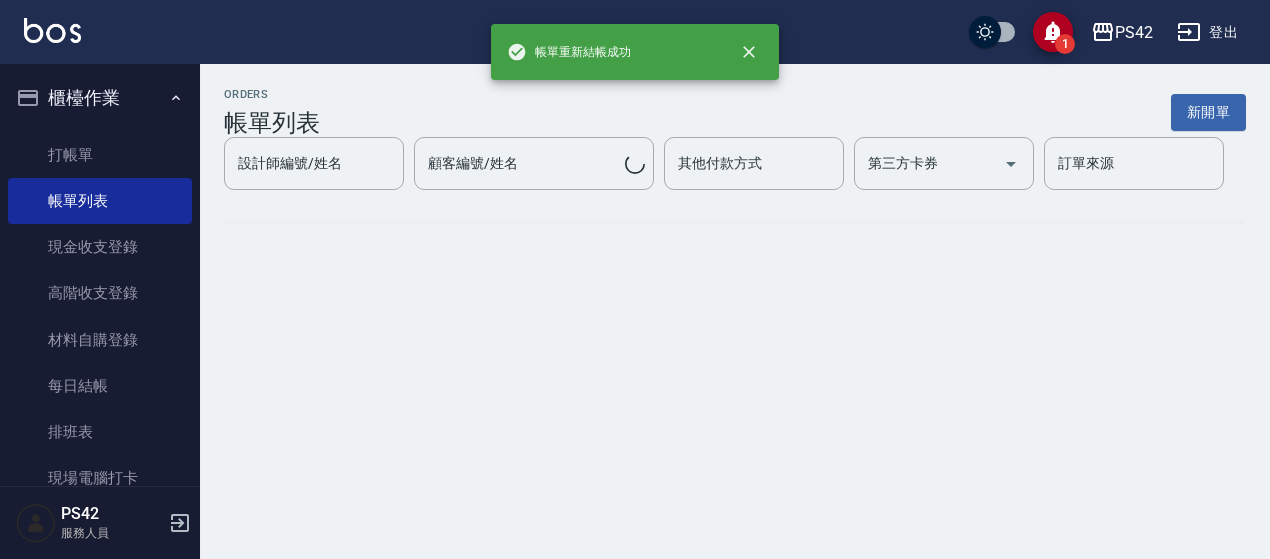 scroll, scrollTop: 0, scrollLeft: 0, axis: both 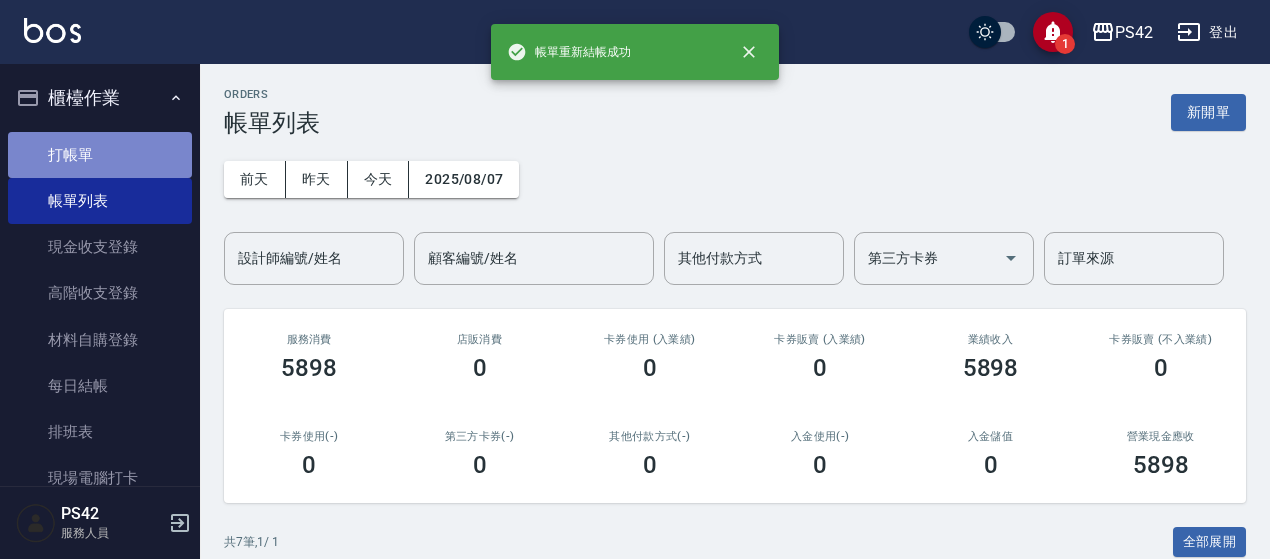 click on "打帳單" at bounding box center [100, 155] 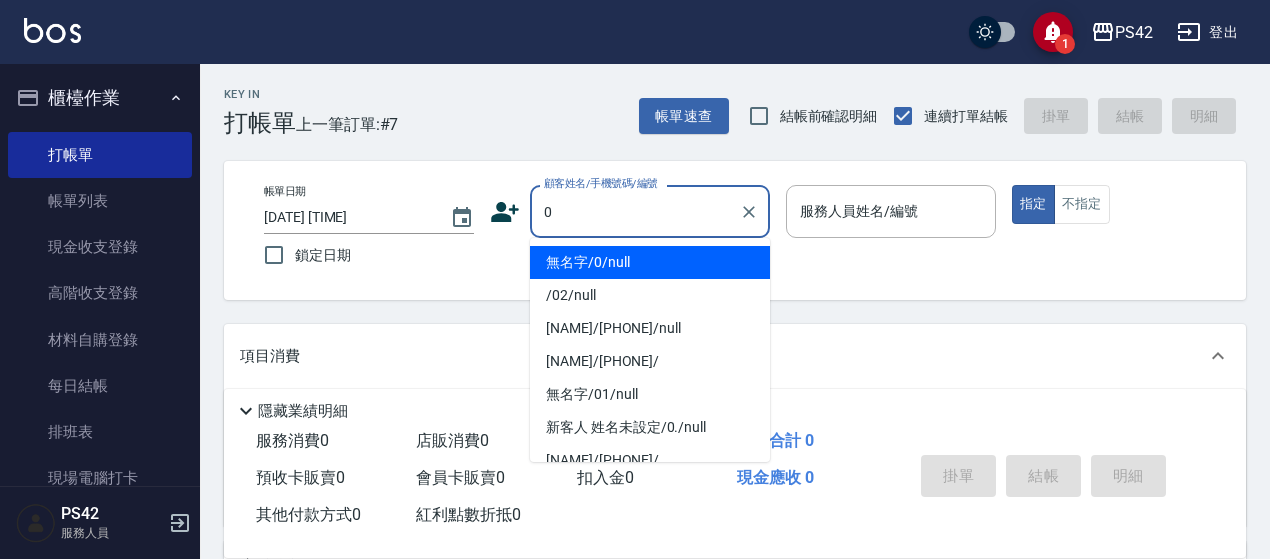type on "無名字/0/null" 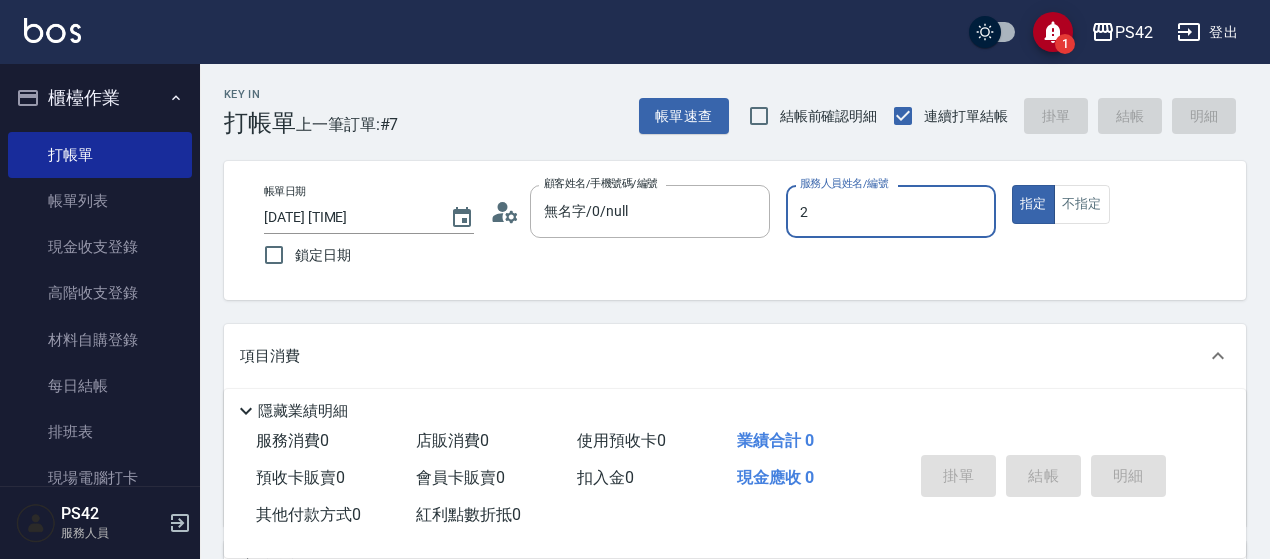 type on "[NAME]-[NUMBER]" 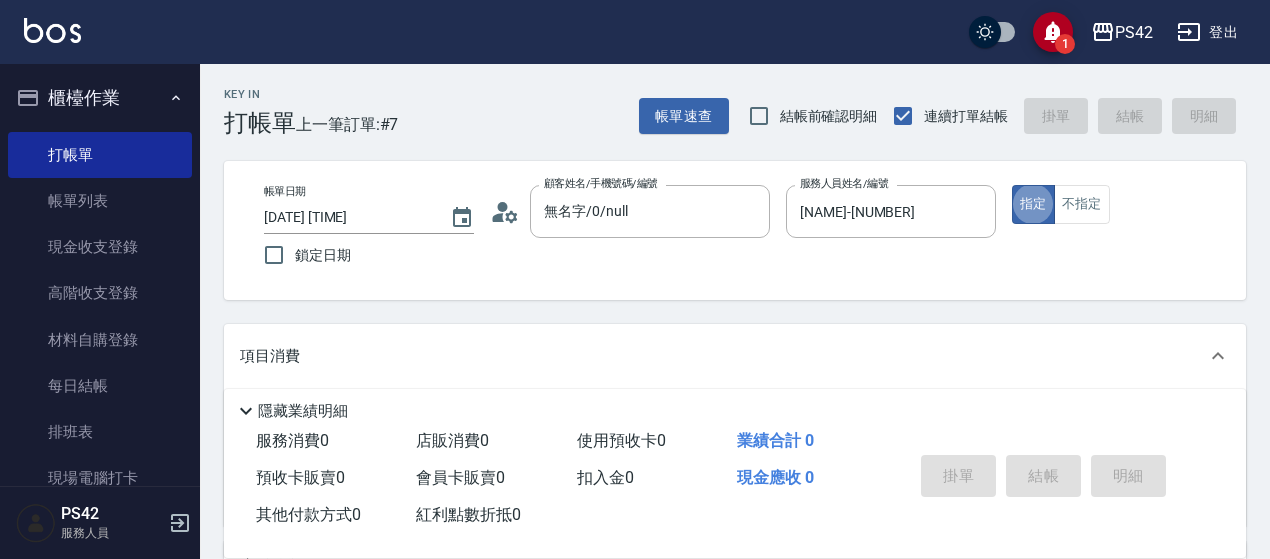 type on "true" 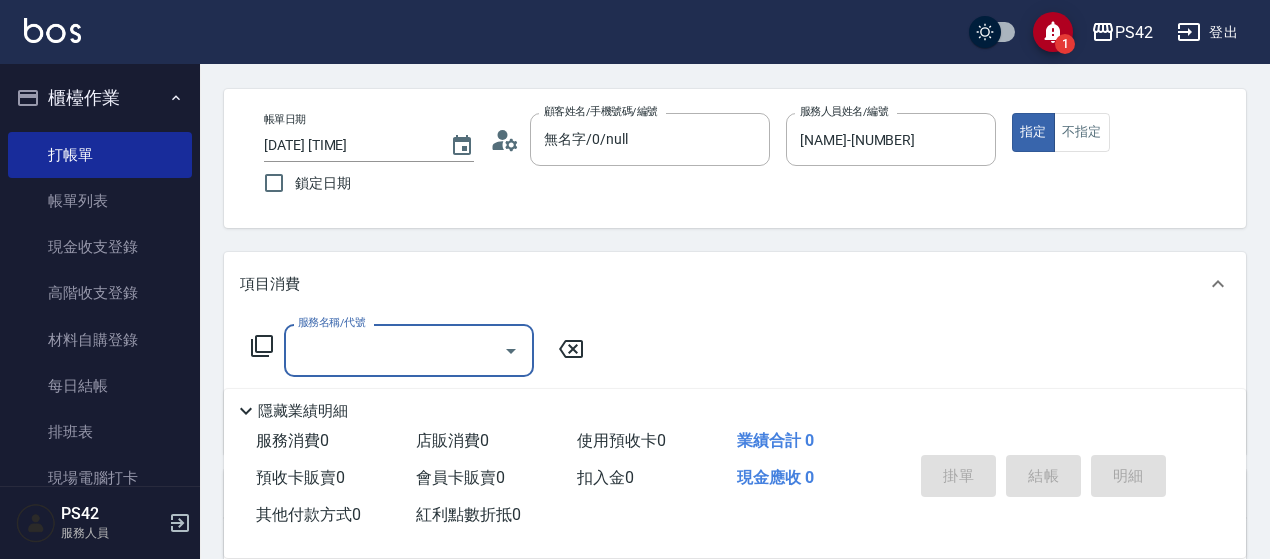 scroll, scrollTop: 100, scrollLeft: 0, axis: vertical 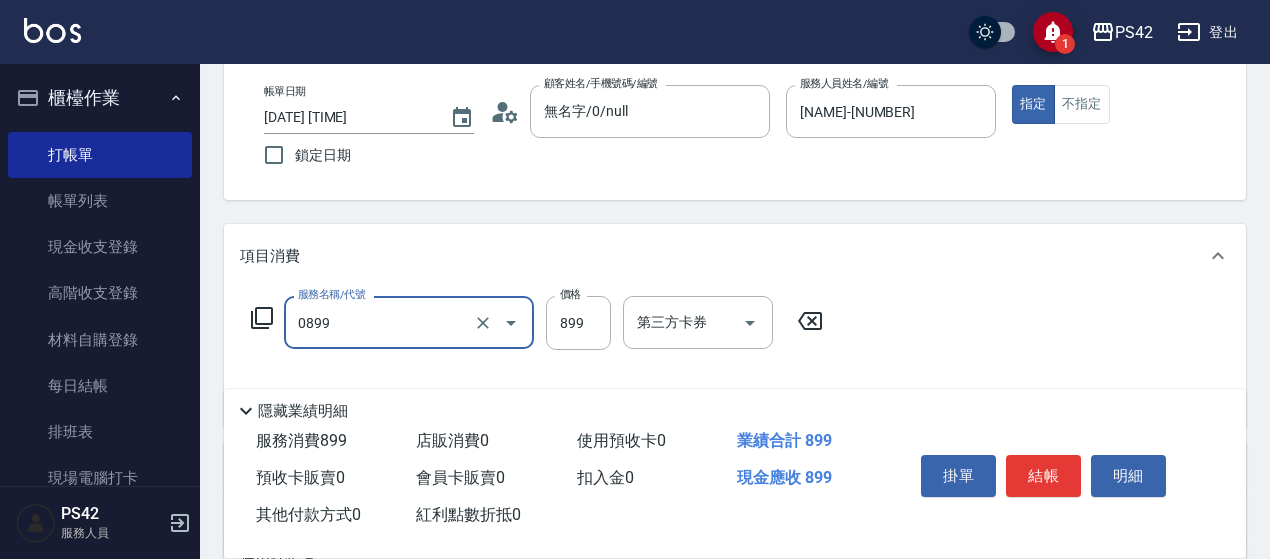 type on "排毒SPA(0899)" 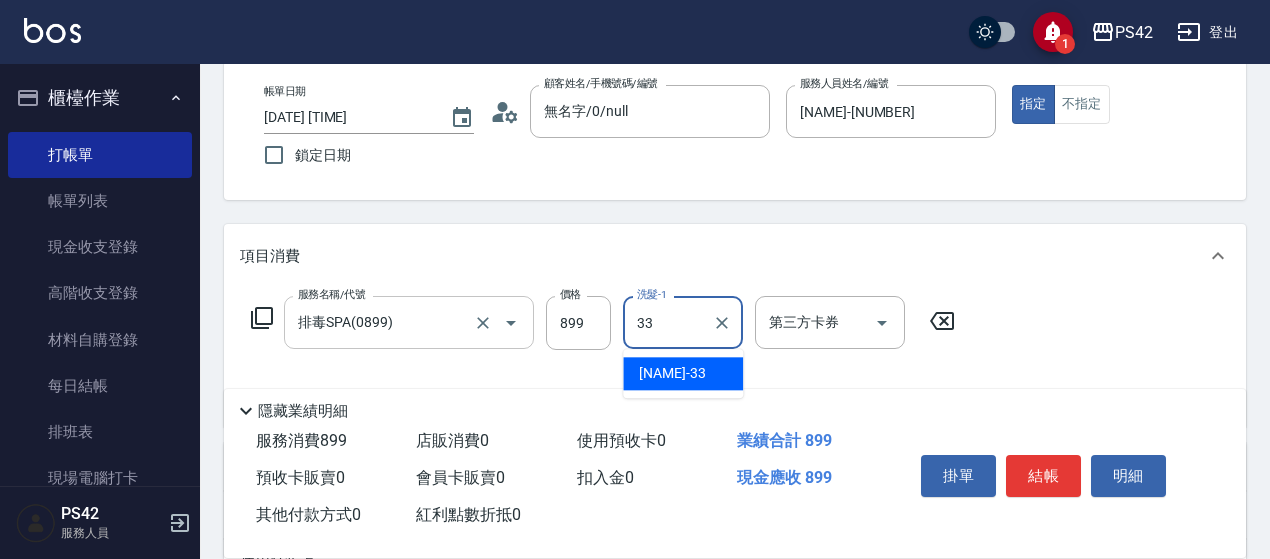 type on "[NAME]-[NUMBER]" 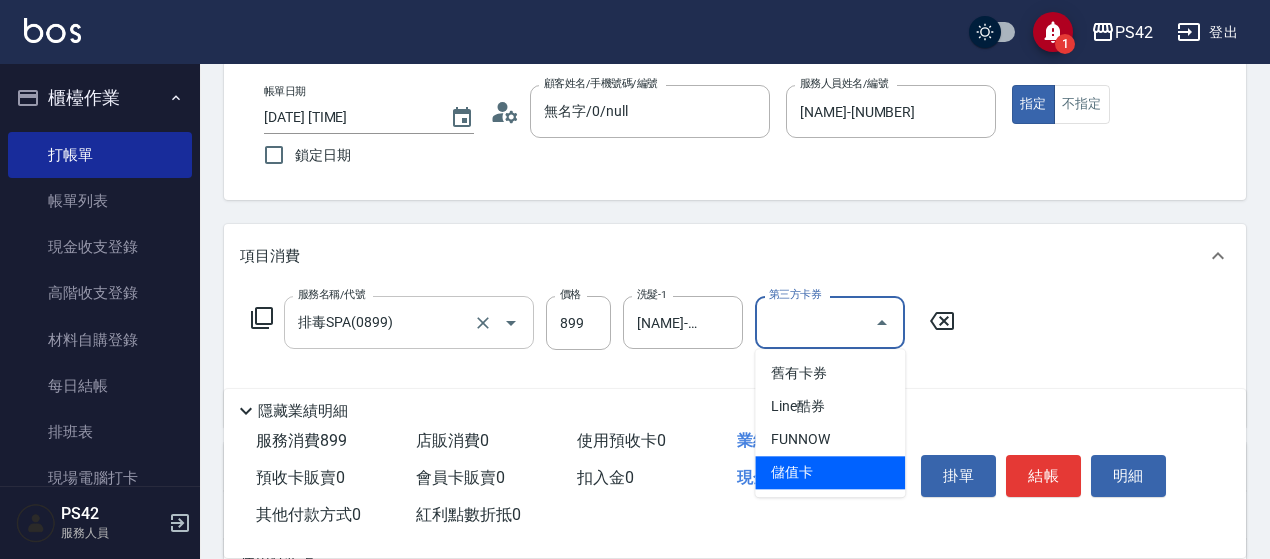 type on "儲值卡" 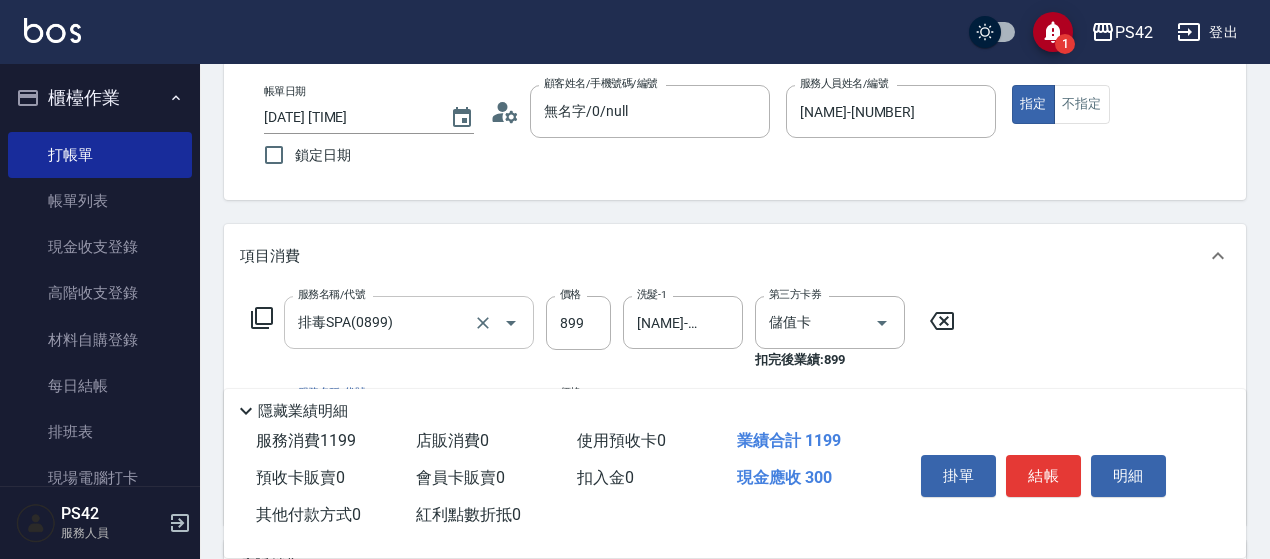 type on "剪髮(302)" 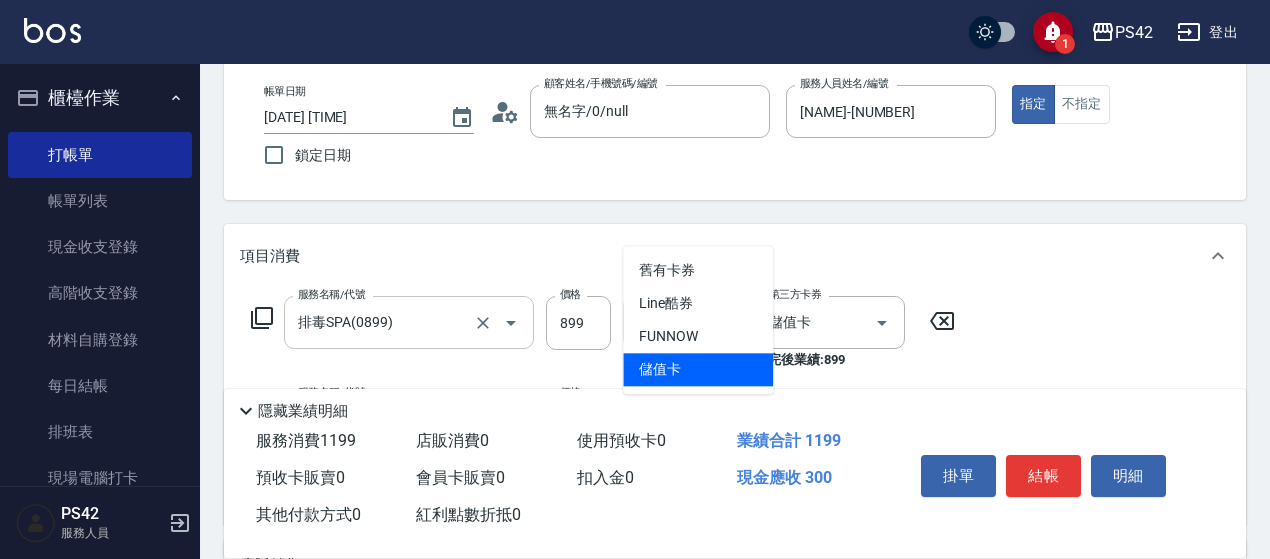 type on "儲值卡" 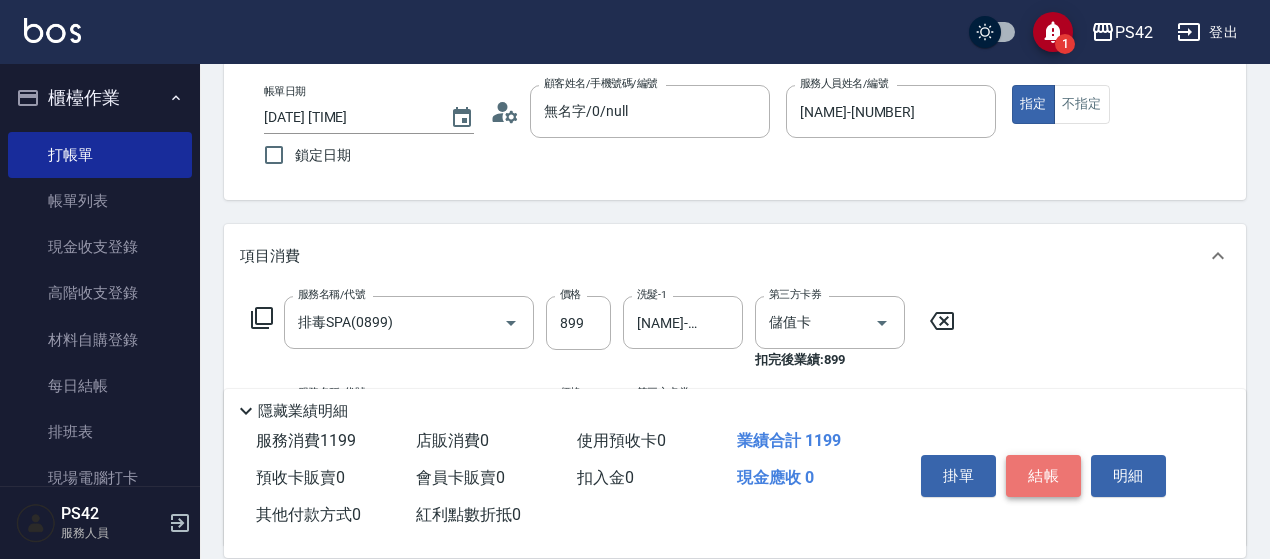 click on "結帳" at bounding box center [1043, 476] 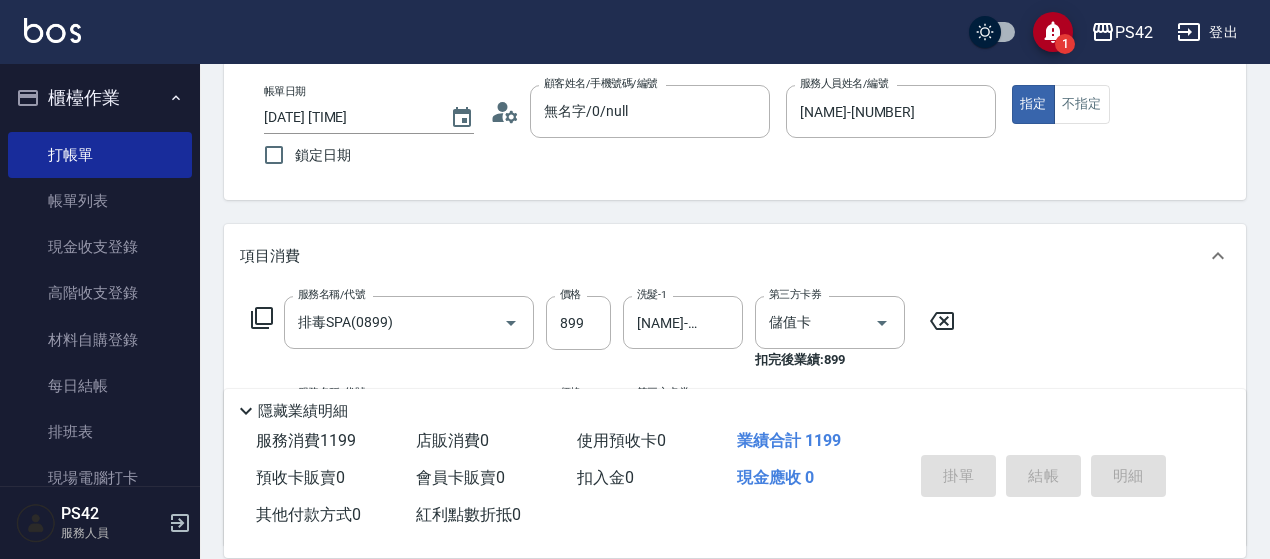 type 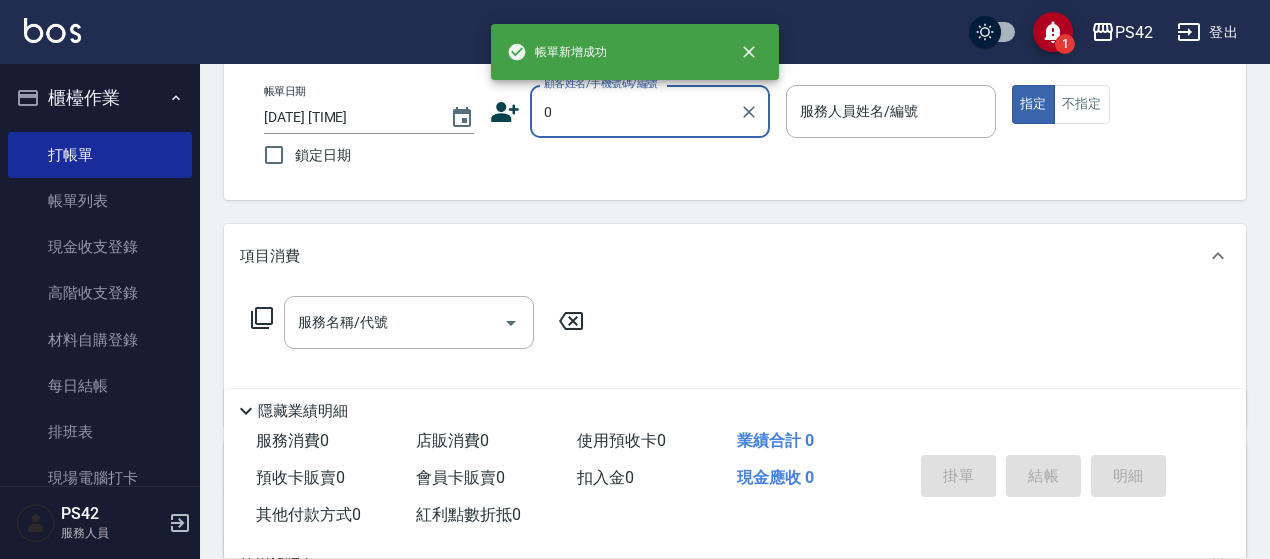 type on "無名字/0/null" 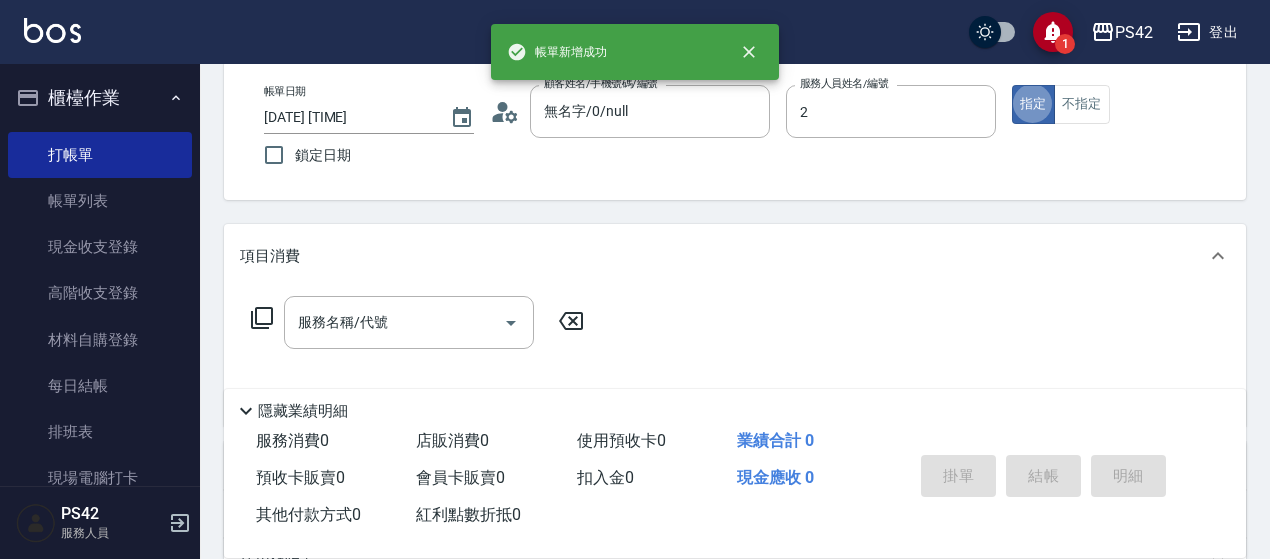 type on "[NAME]-[NUMBER]" 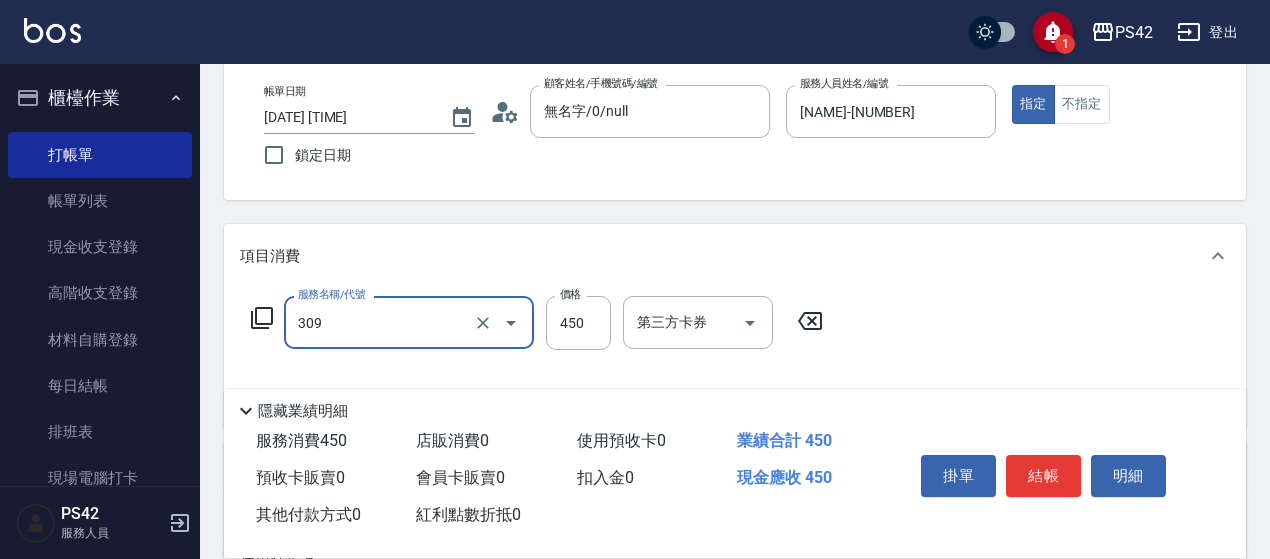 type on "洗+剪(309)" 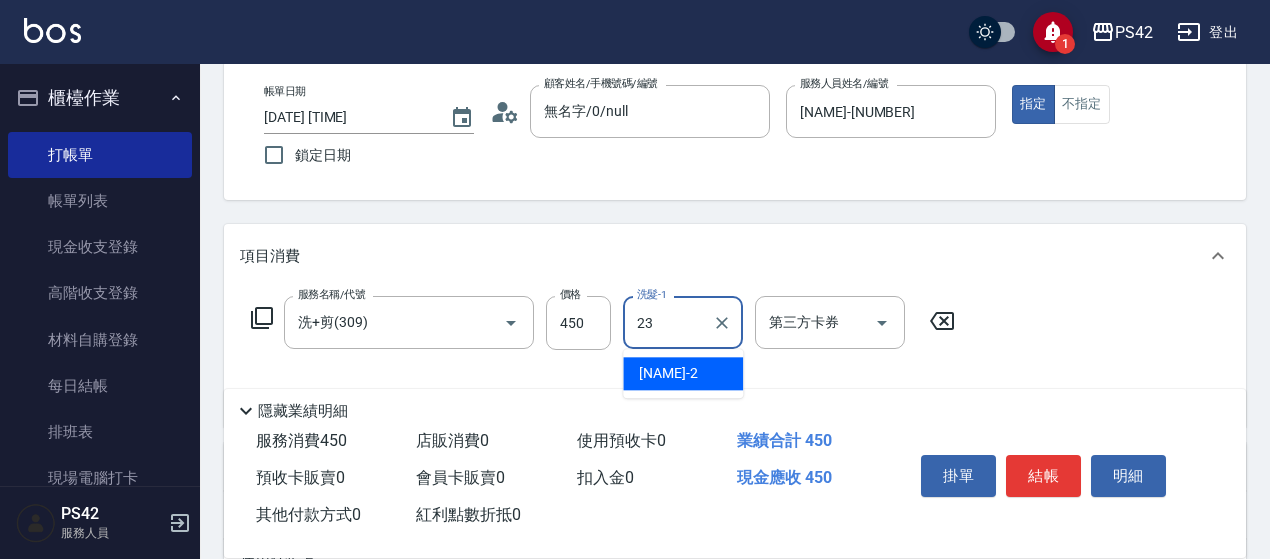type on "[NAME]-[NUMBER]" 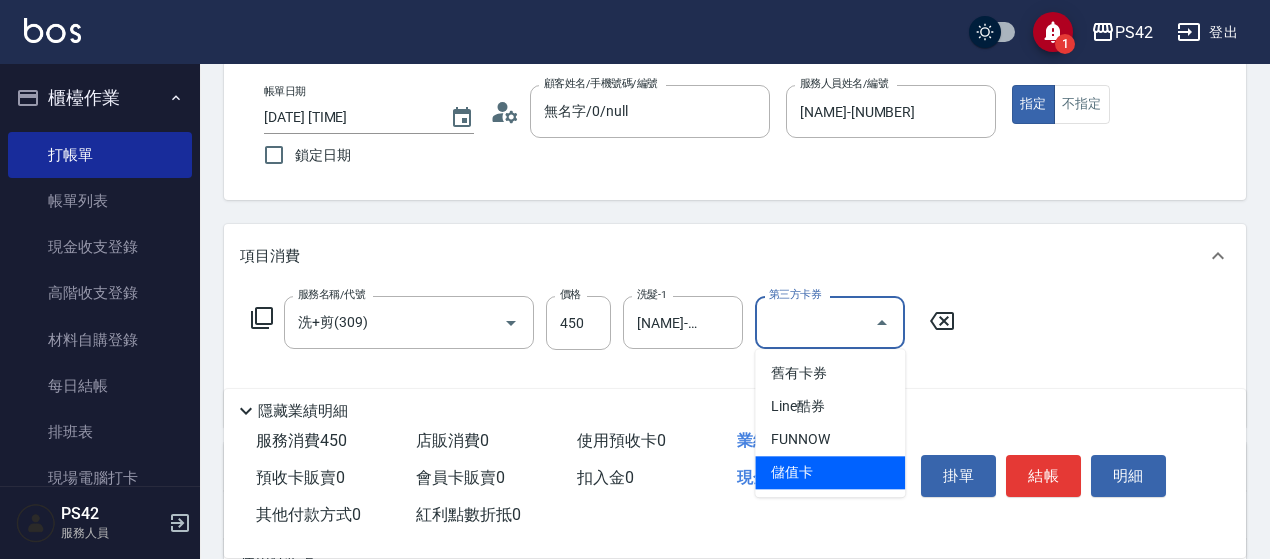 type on "儲值卡" 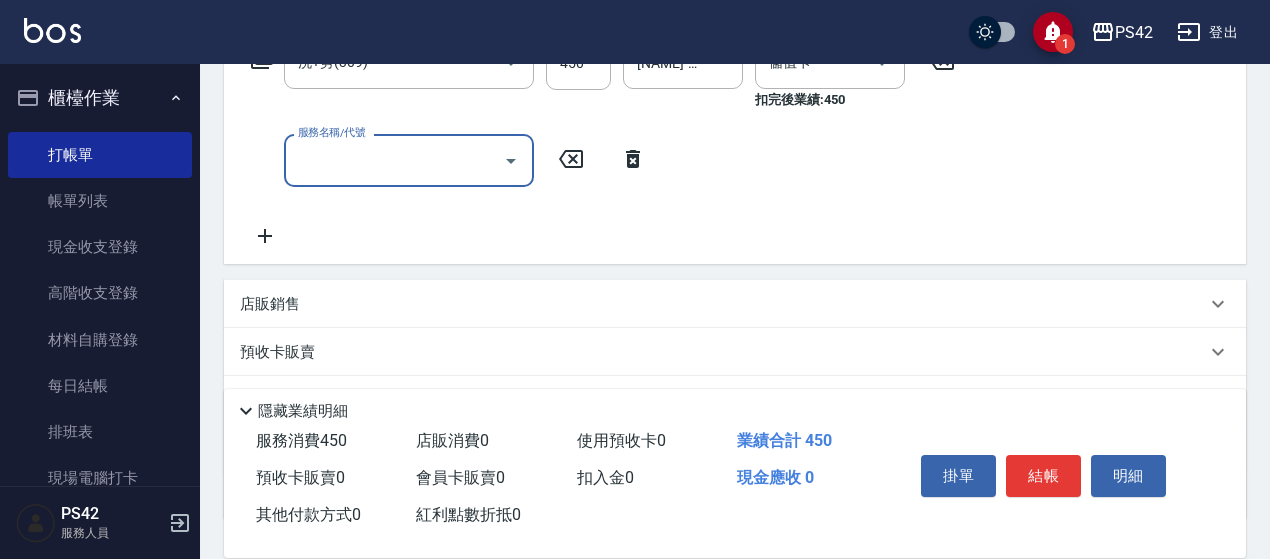 scroll, scrollTop: 500, scrollLeft: 0, axis: vertical 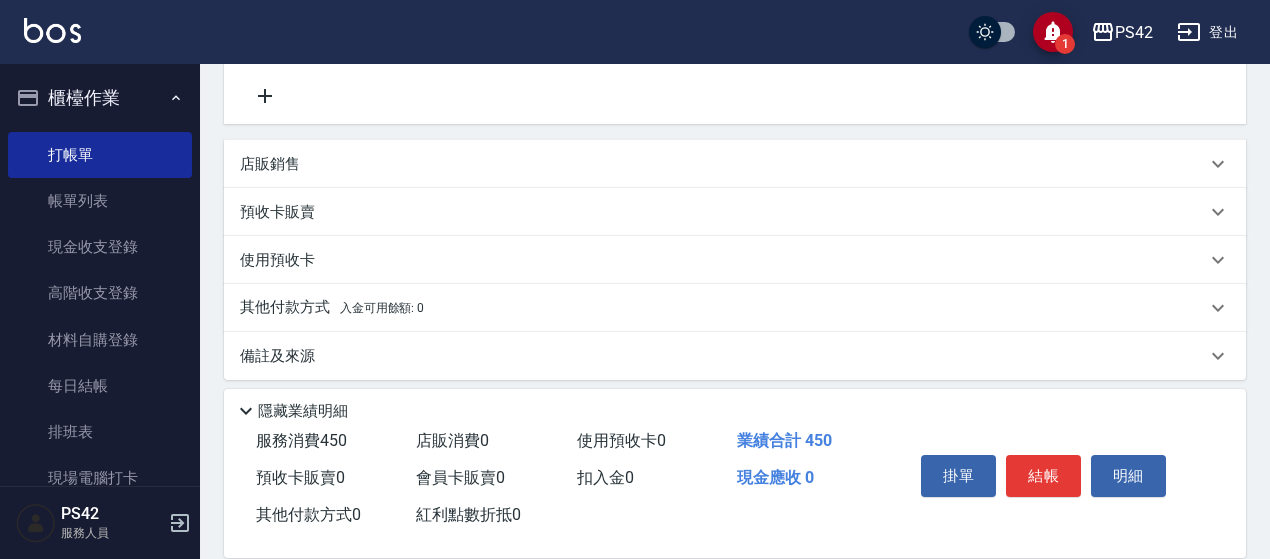 drag, startPoint x: 302, startPoint y: 161, endPoint x: 481, endPoint y: 171, distance: 179.27911 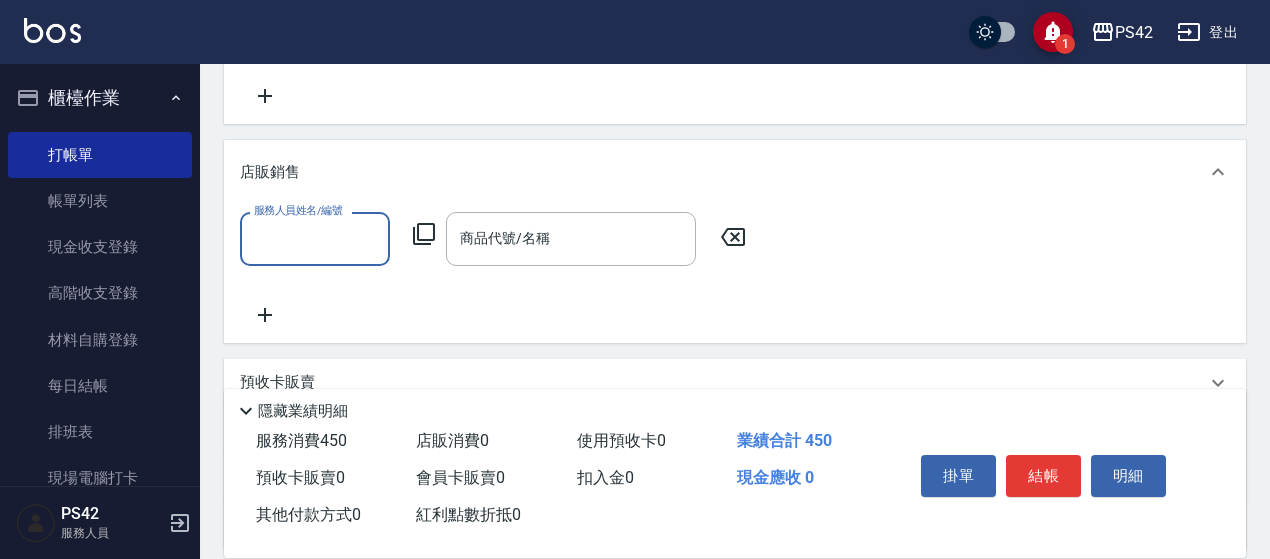 scroll, scrollTop: 0, scrollLeft: 0, axis: both 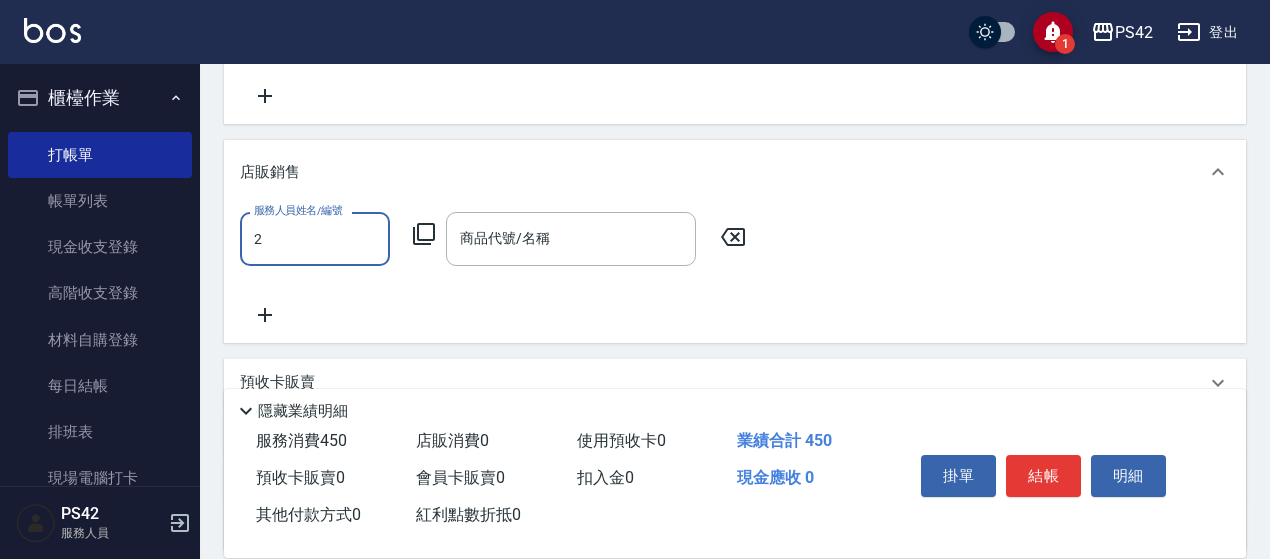 type on "[NAME]-[NUMBER]" 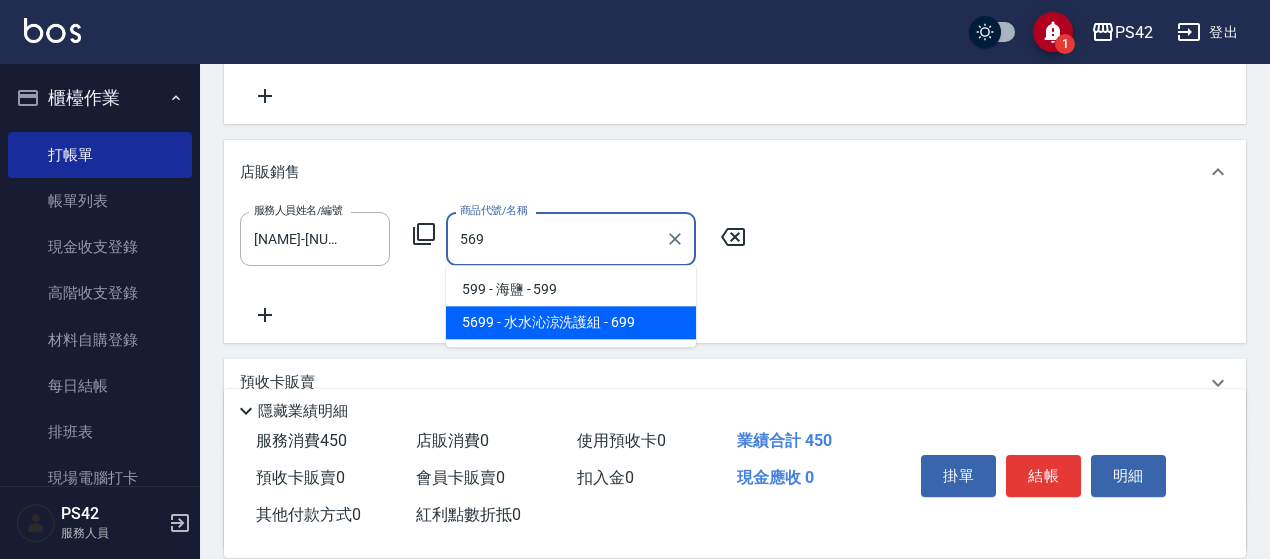 type on "水水沁涼洗護組" 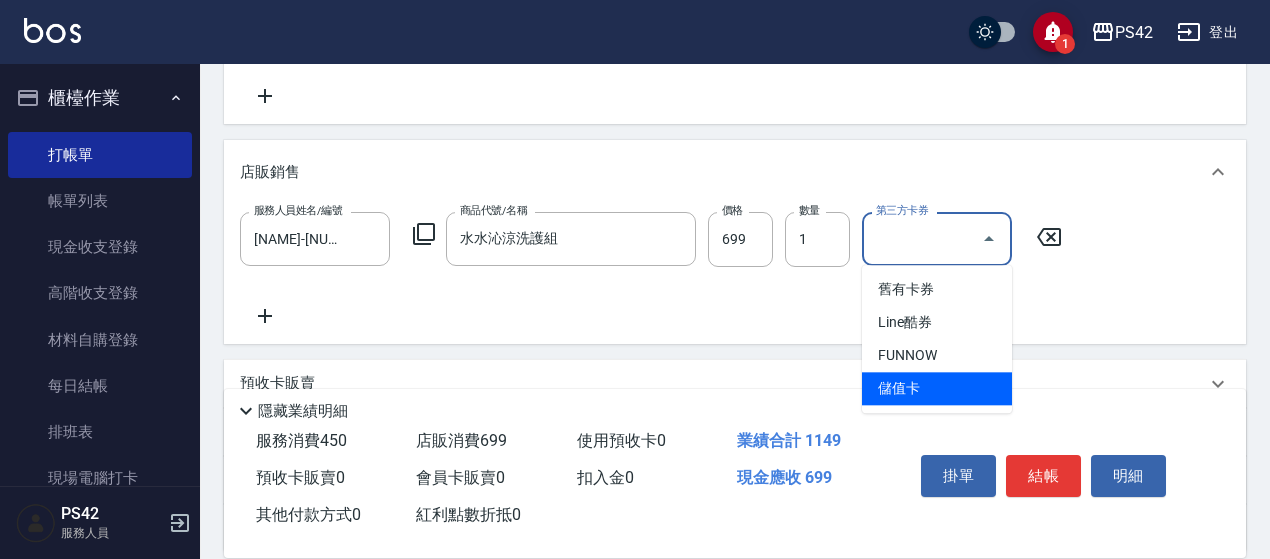 type on "儲值卡" 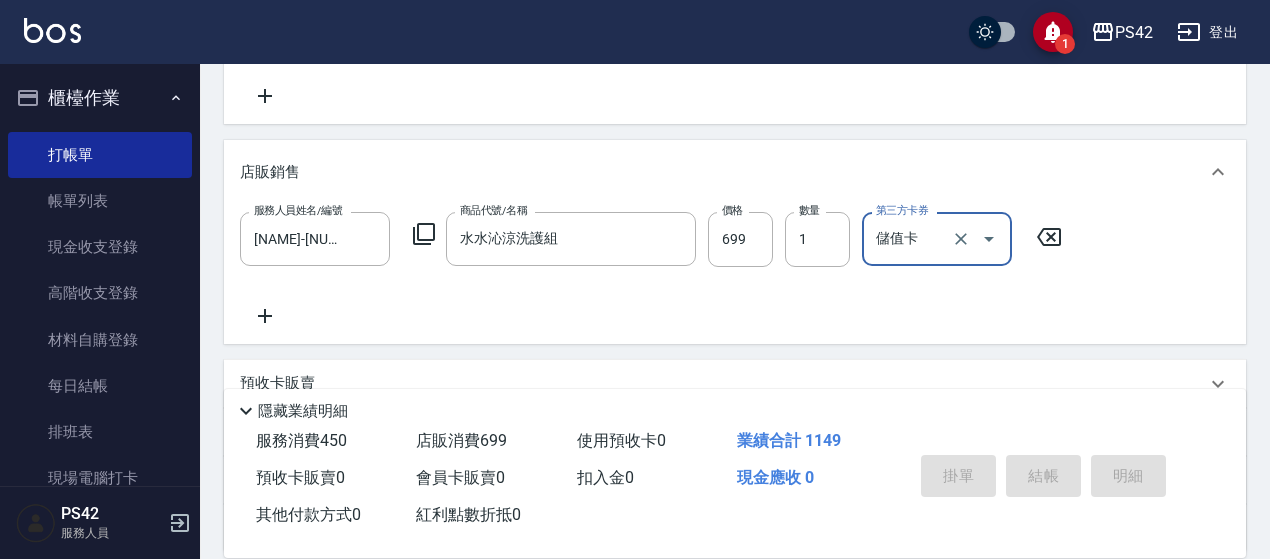 type 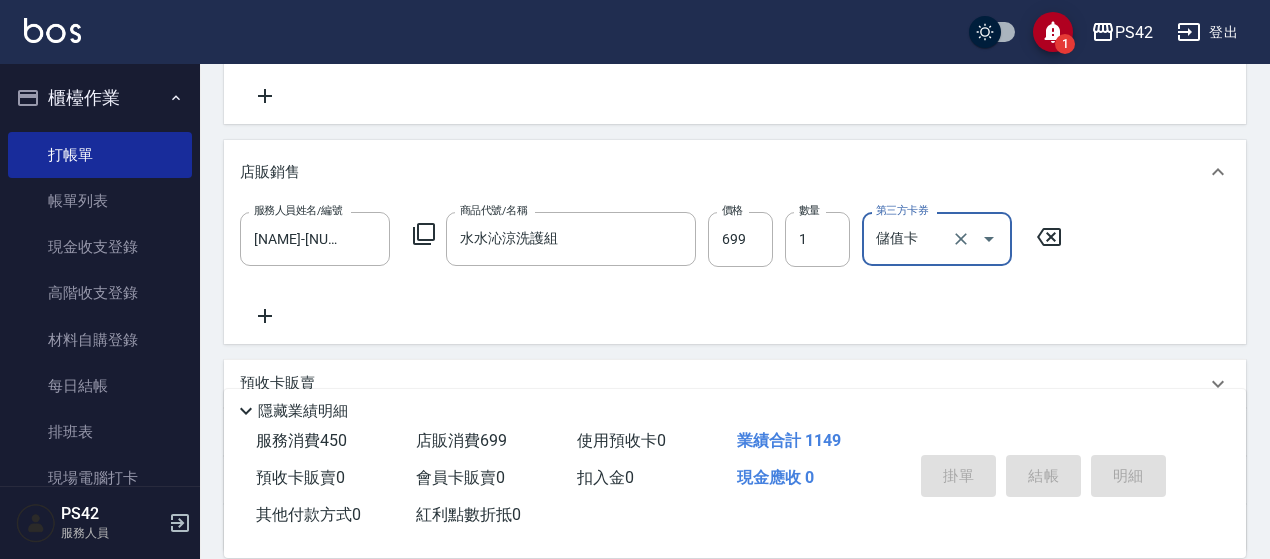 type 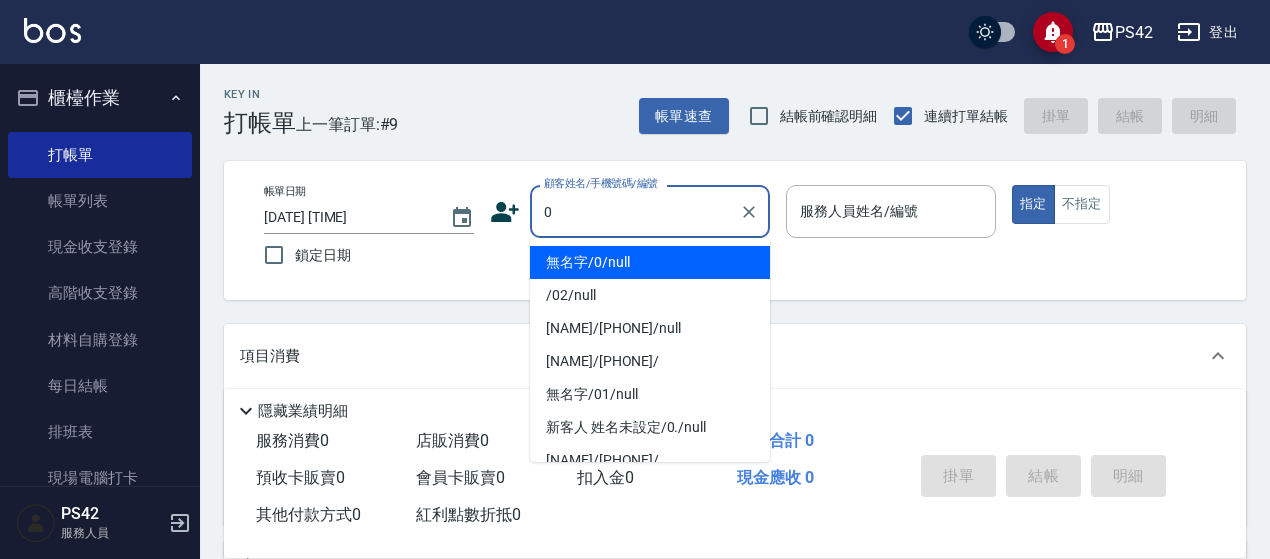 type on "無名字/0/null" 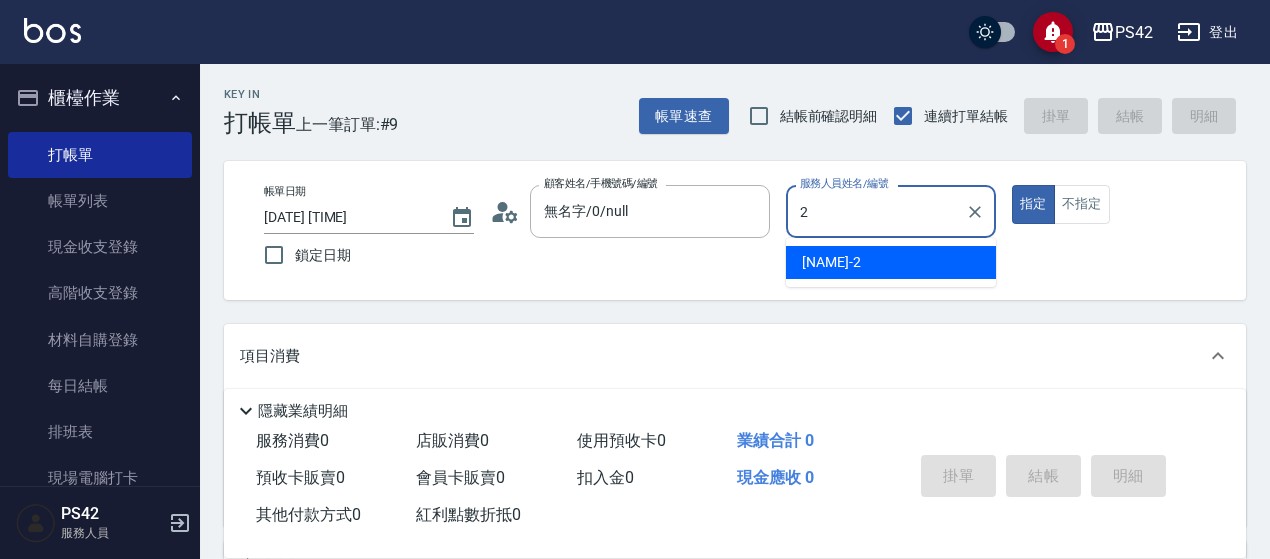 type on "[NAME]-[NUMBER]" 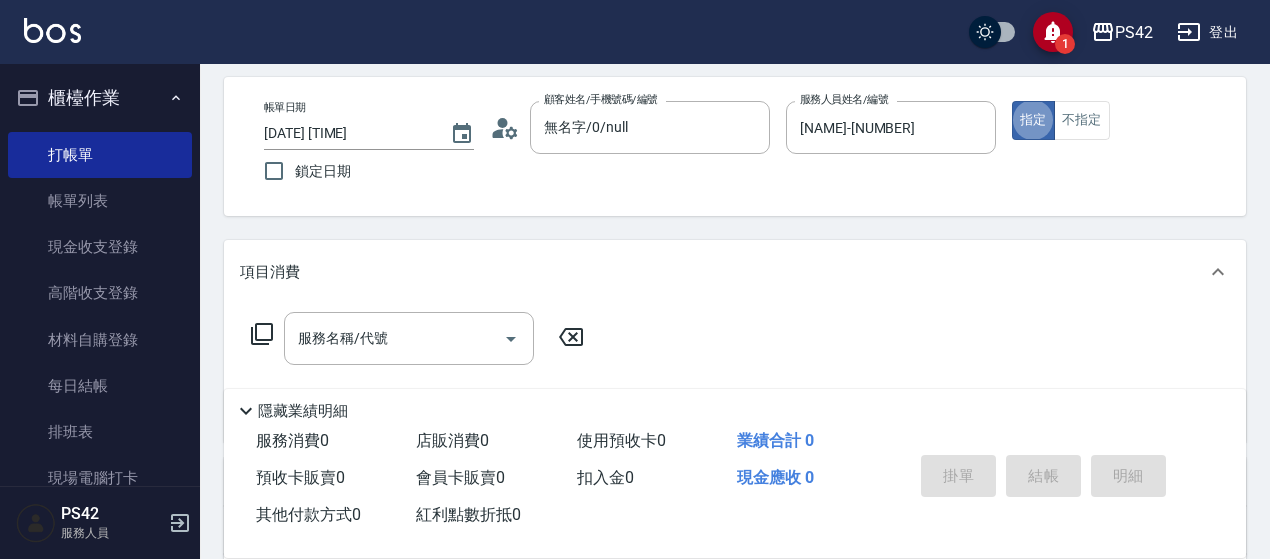 scroll, scrollTop: 200, scrollLeft: 0, axis: vertical 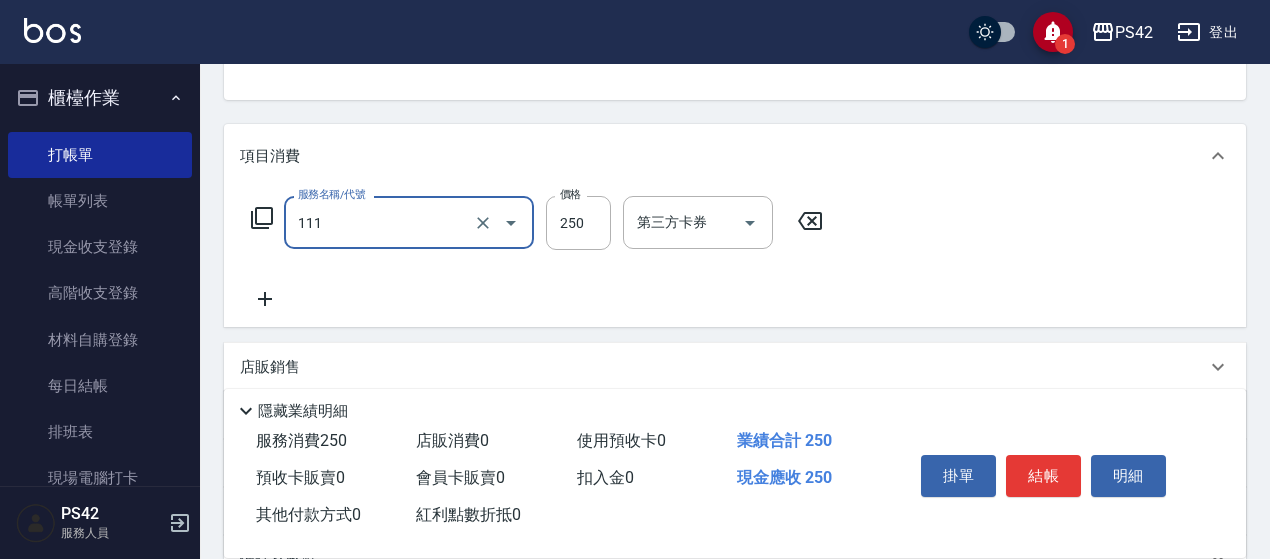 type on "200(111)" 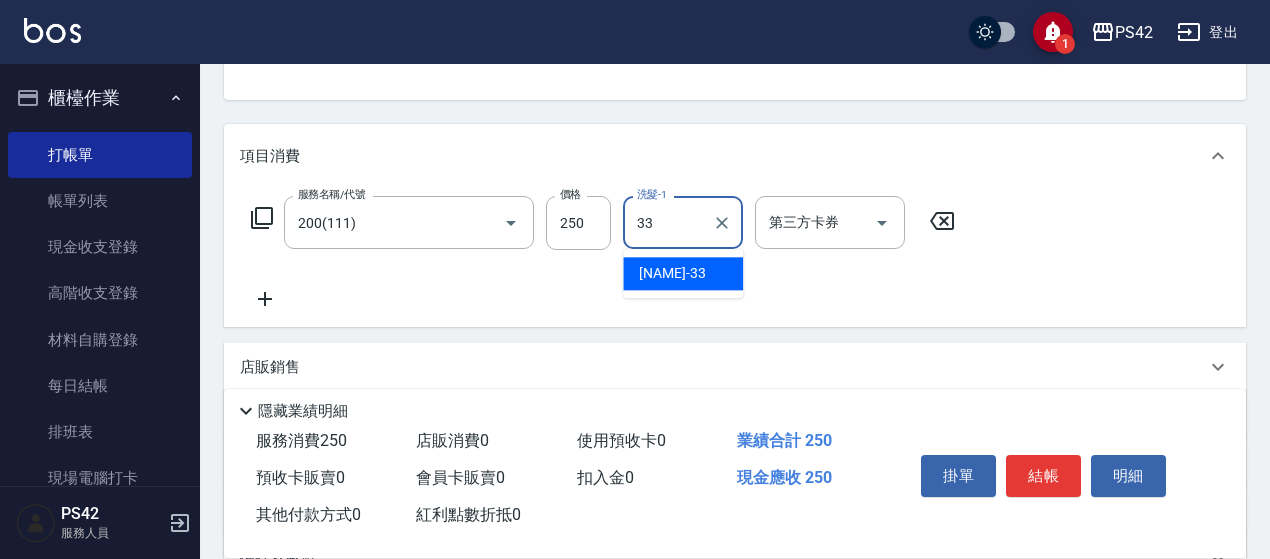 type on "[NAME]-[NUMBER]" 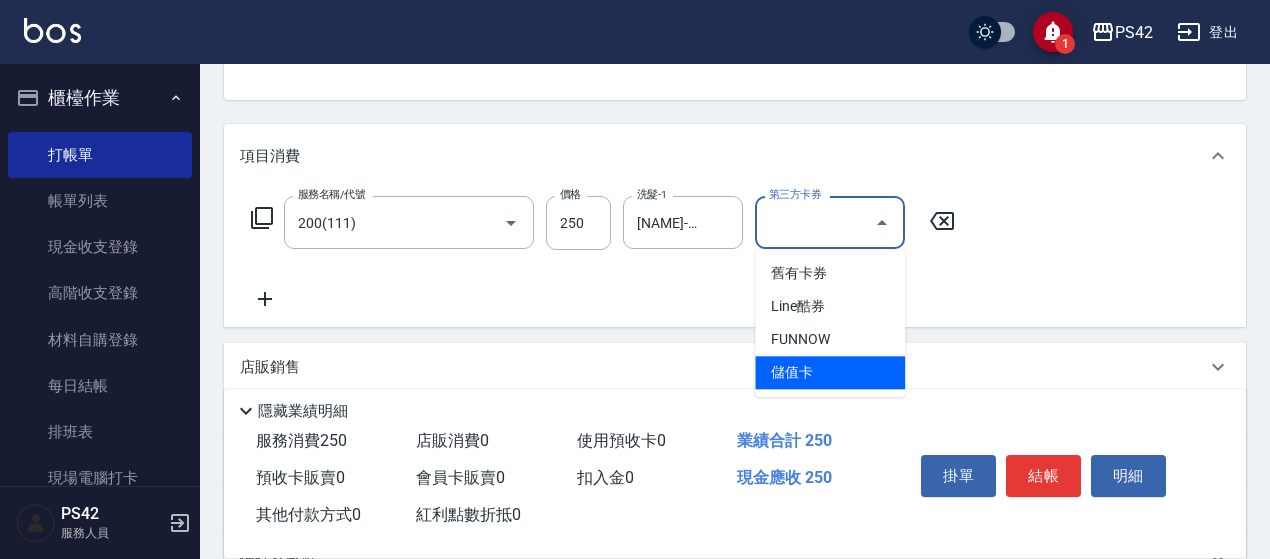 type on "儲值卡" 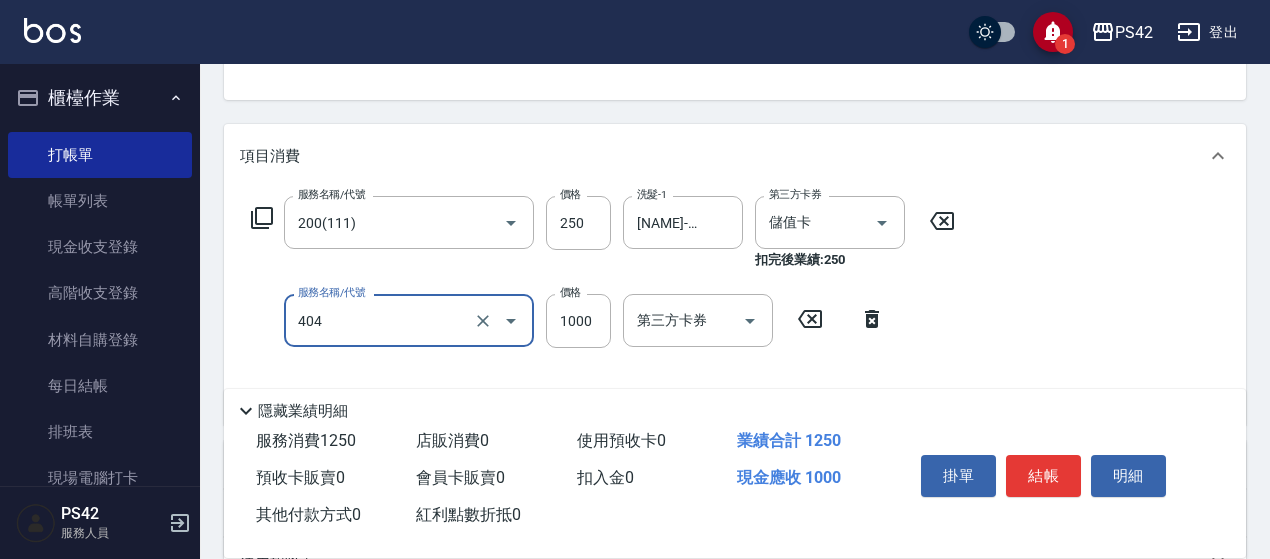 type on "1000護(404)" 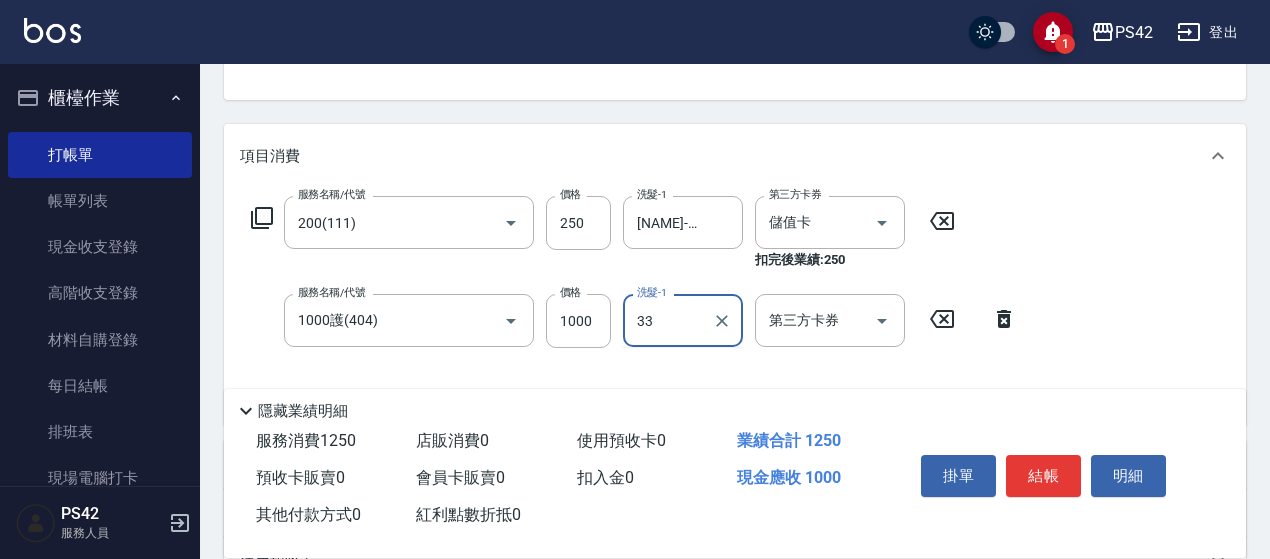 type on "[NAME]-[NUMBER]" 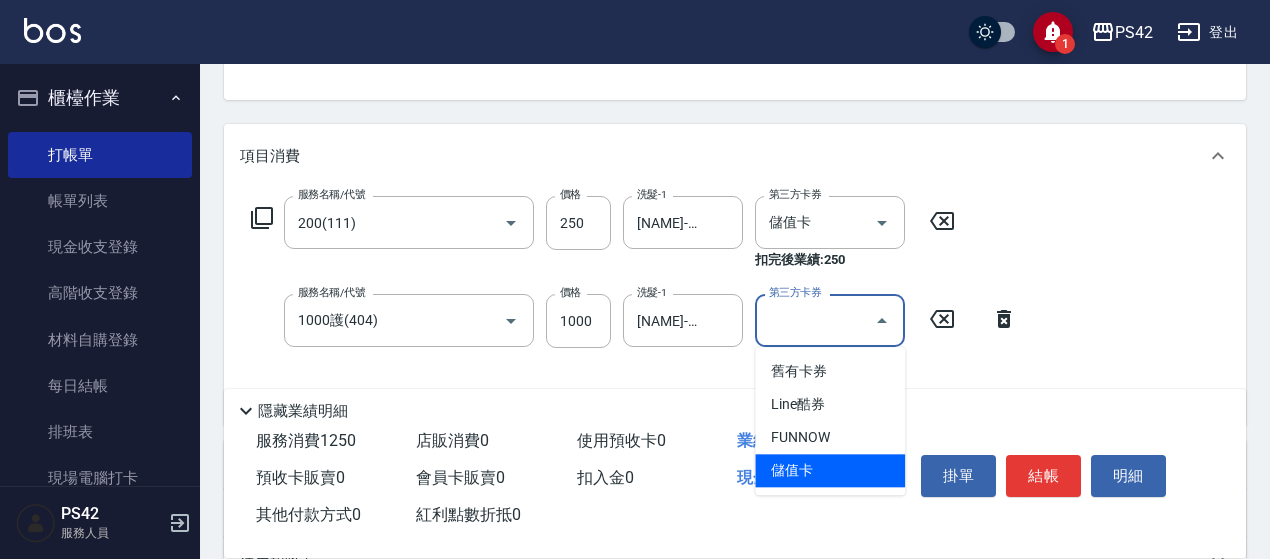type on "儲值卡" 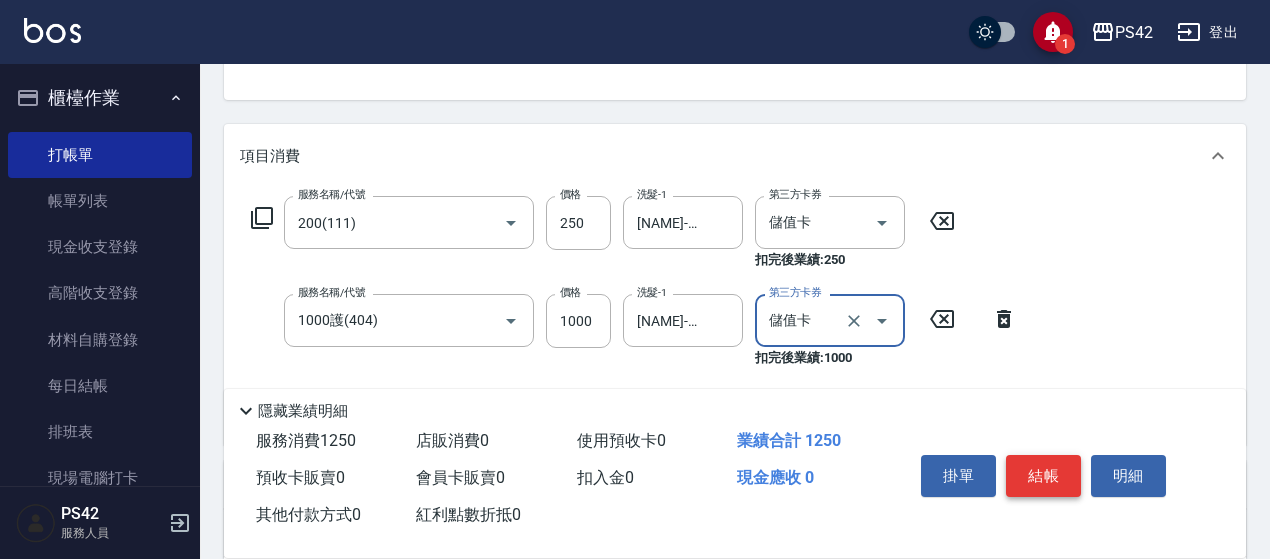 click on "結帳" at bounding box center (1043, 476) 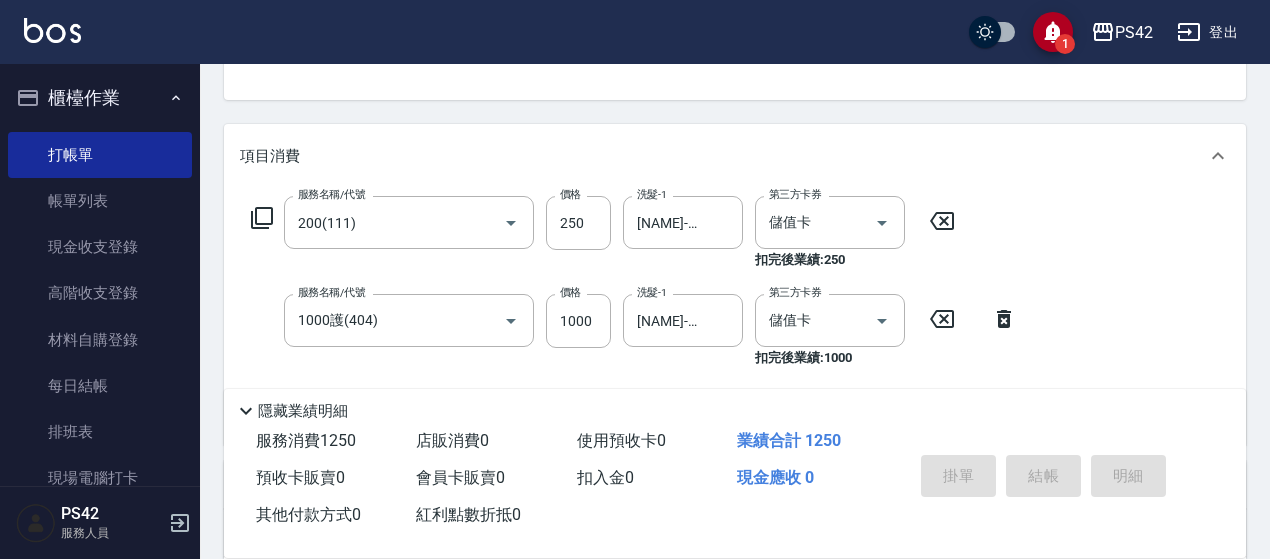 type on "2025/08/07 17:18" 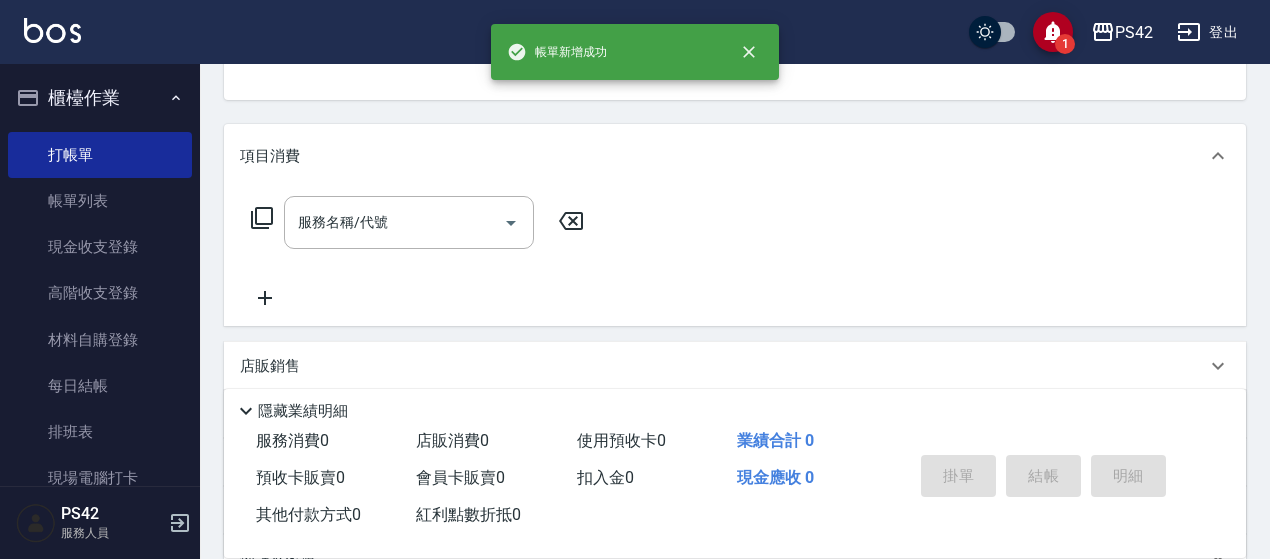 scroll, scrollTop: 194, scrollLeft: 0, axis: vertical 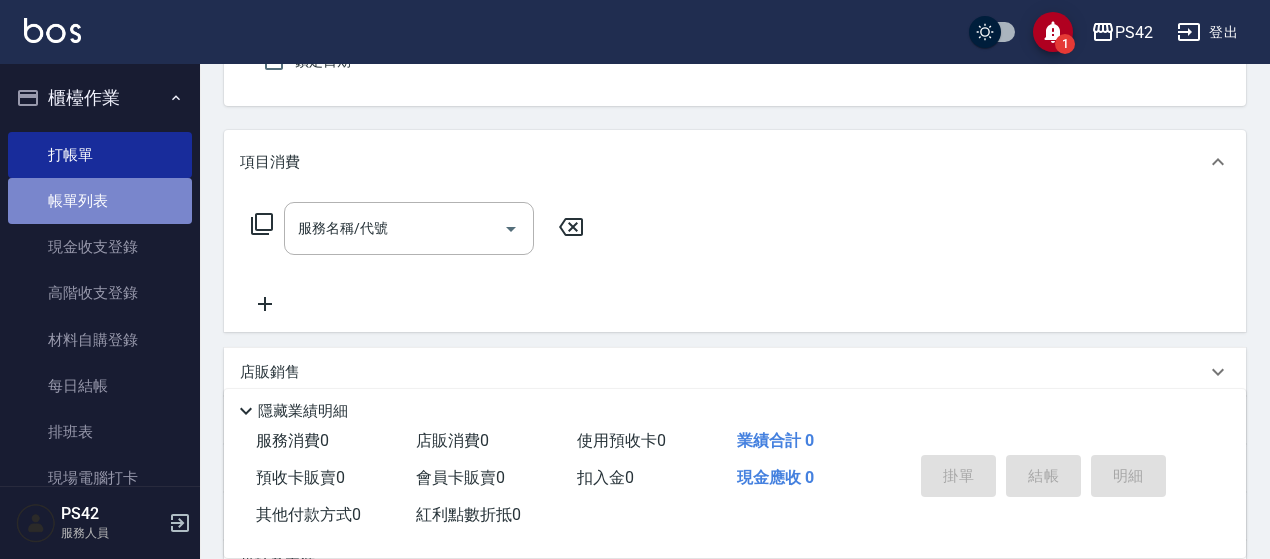click on "帳單列表" at bounding box center (100, 201) 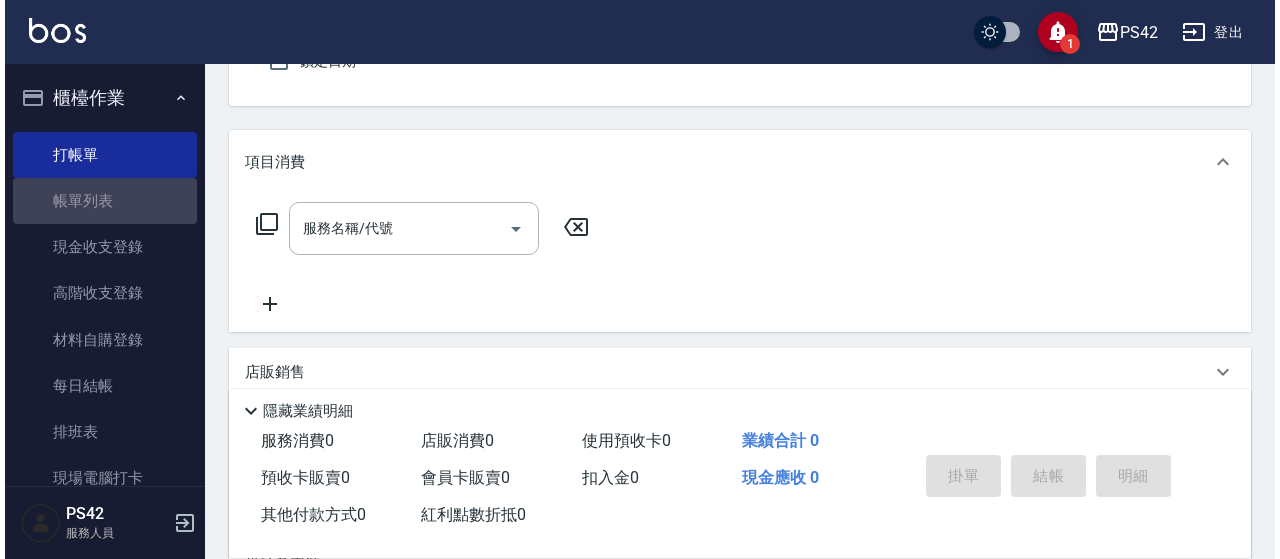 scroll, scrollTop: 0, scrollLeft: 0, axis: both 